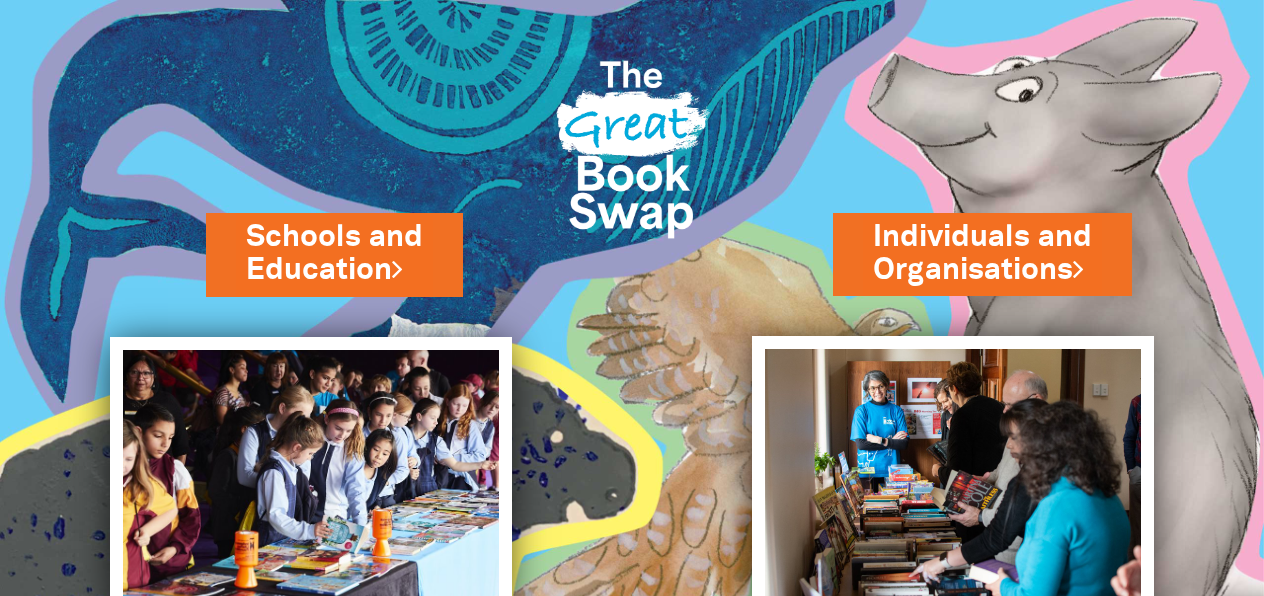 scroll, scrollTop: 0, scrollLeft: 0, axis: both 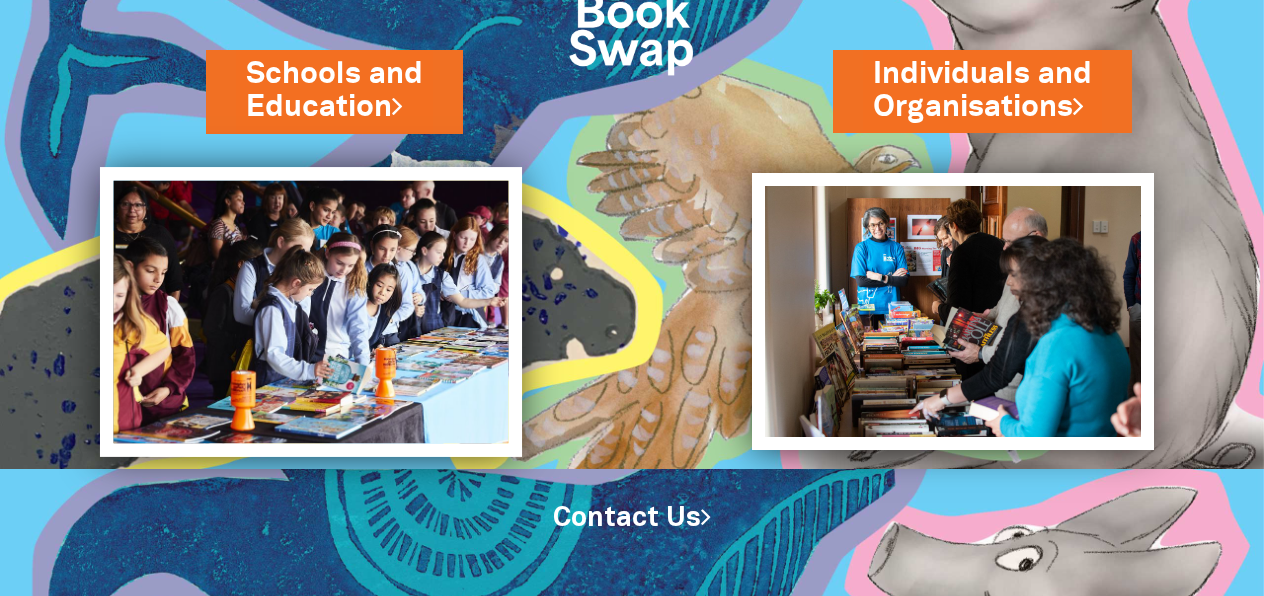 click at bounding box center [311, 312] 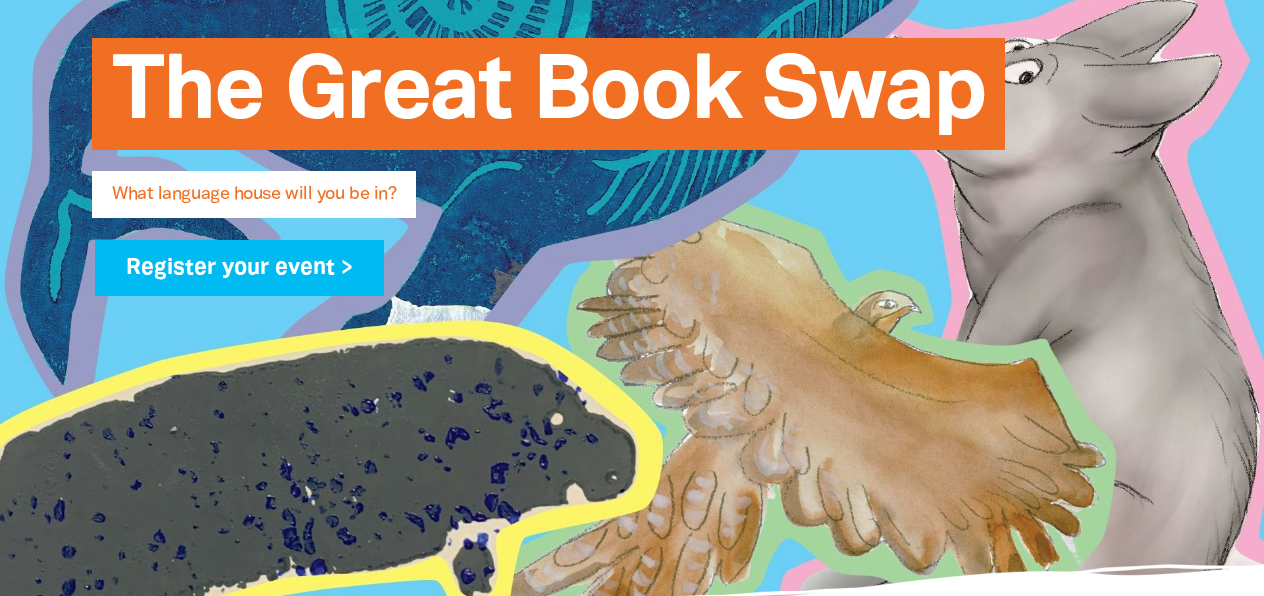 scroll, scrollTop: 489, scrollLeft: 0, axis: vertical 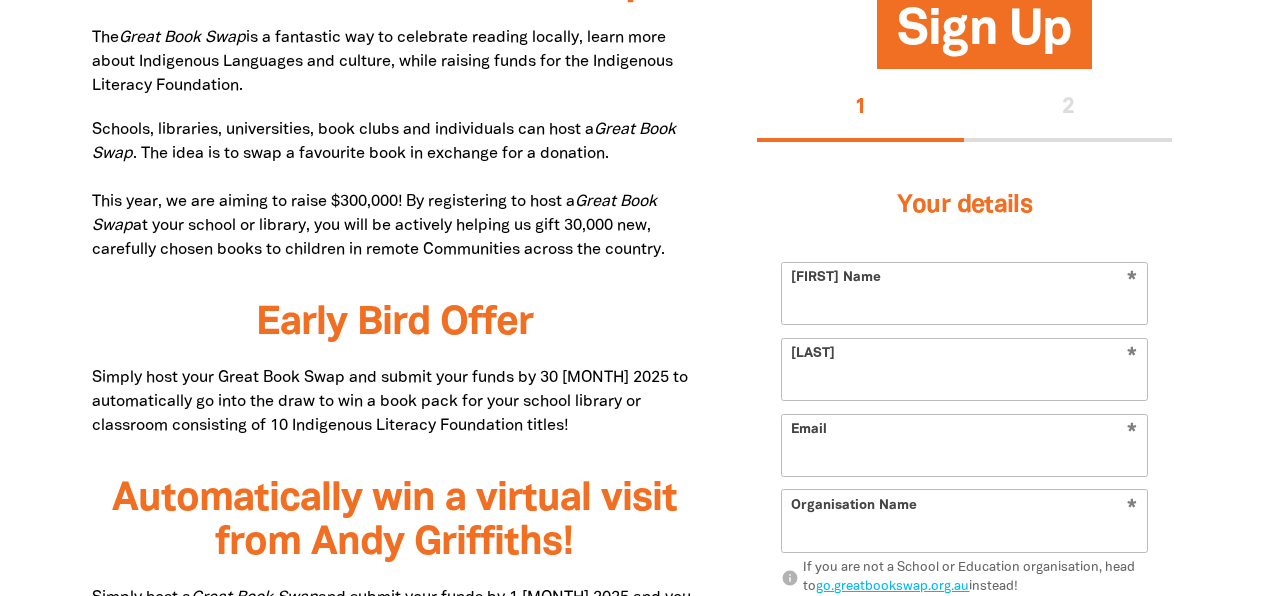 click on "[FIRST] Name" at bounding box center [964, 293] 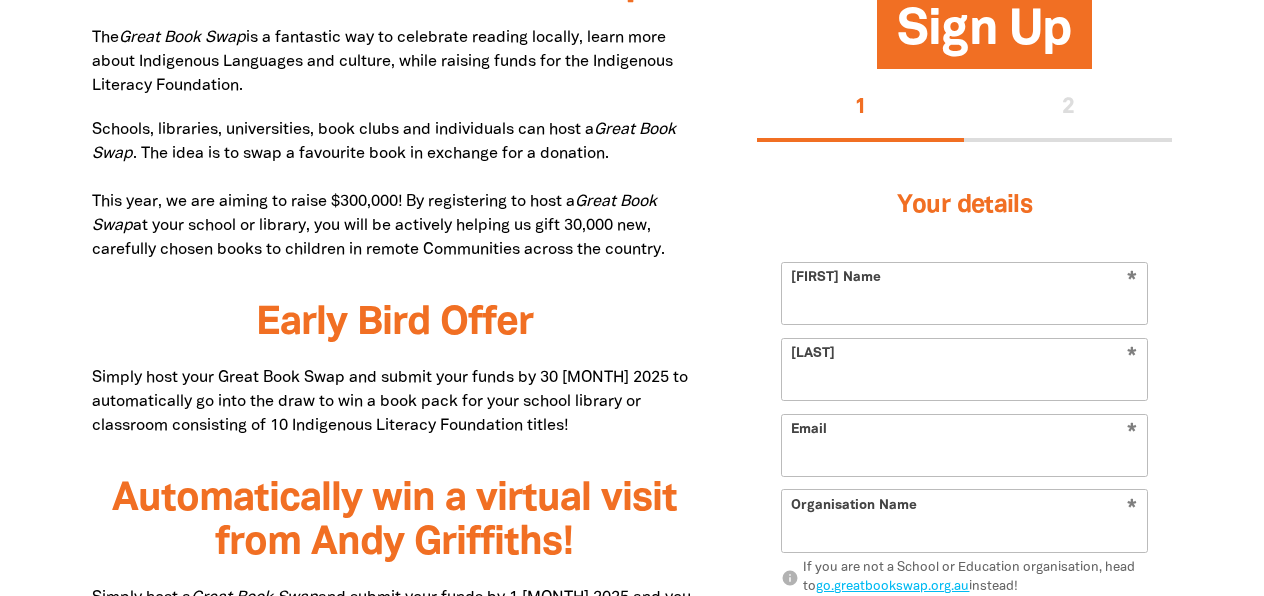 type on "[FIRST]" 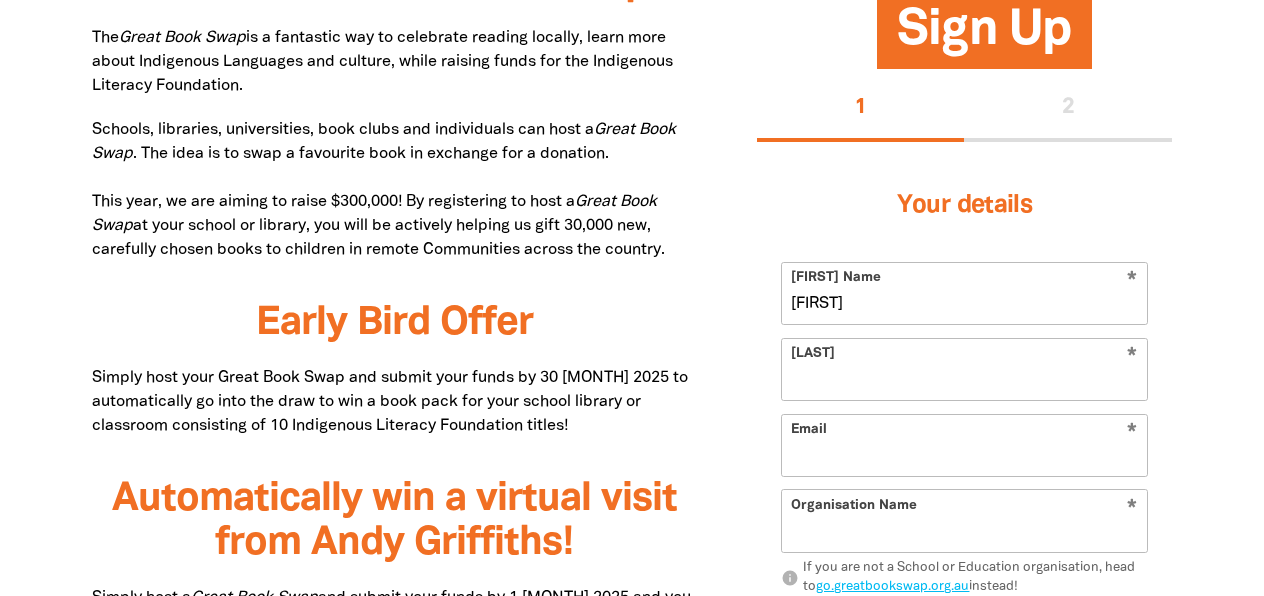 type on "[LAST]" 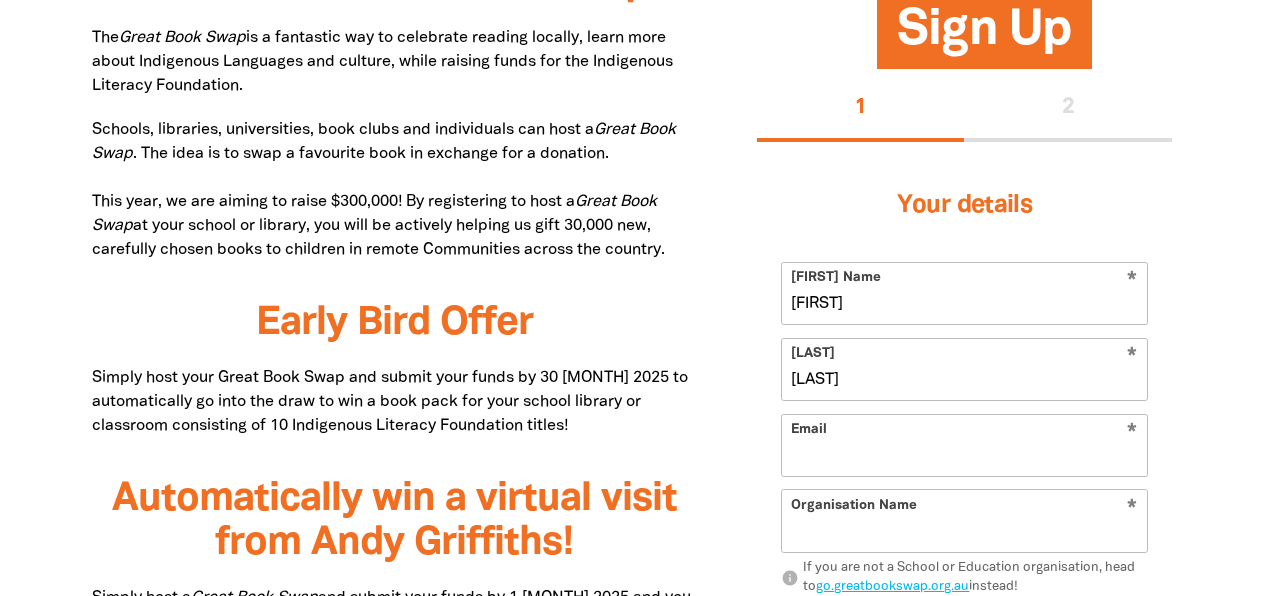 type on "[EMAIL]" 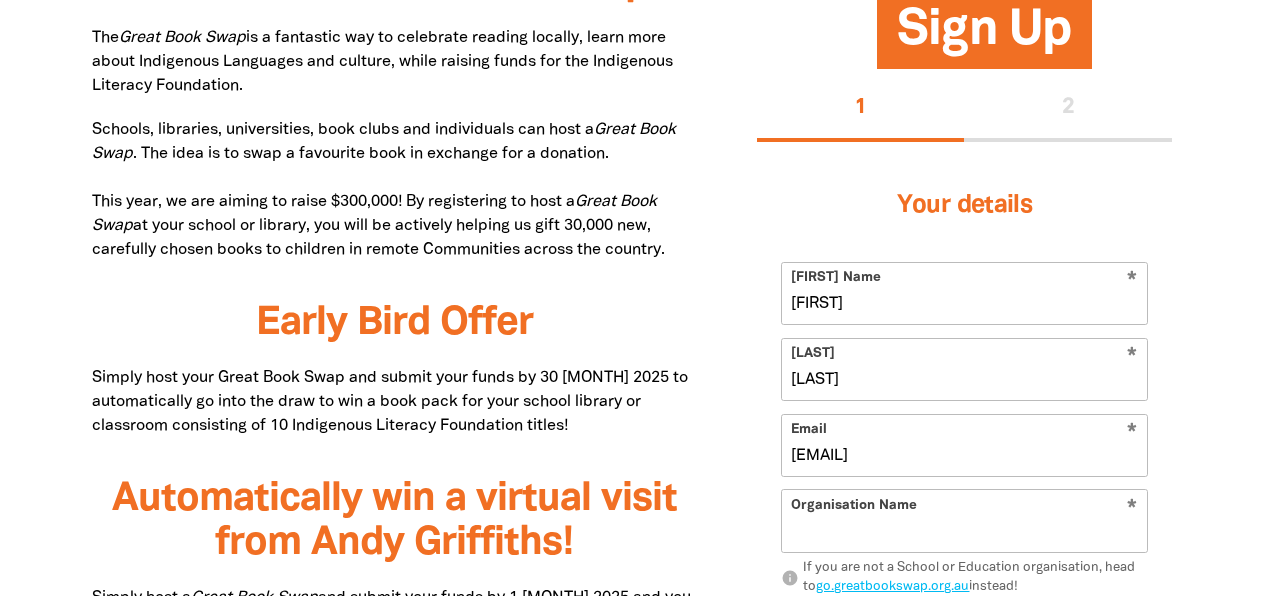 type on "St Thomas More Primary ASchool" 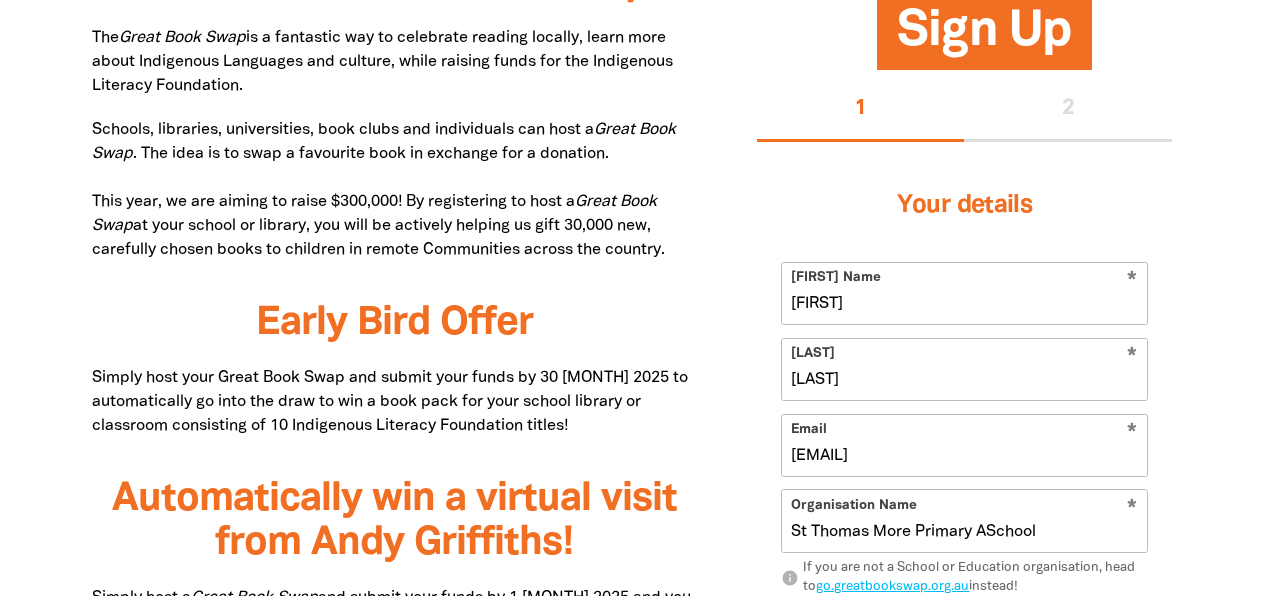 type on "[NUMBER] [STREET]" 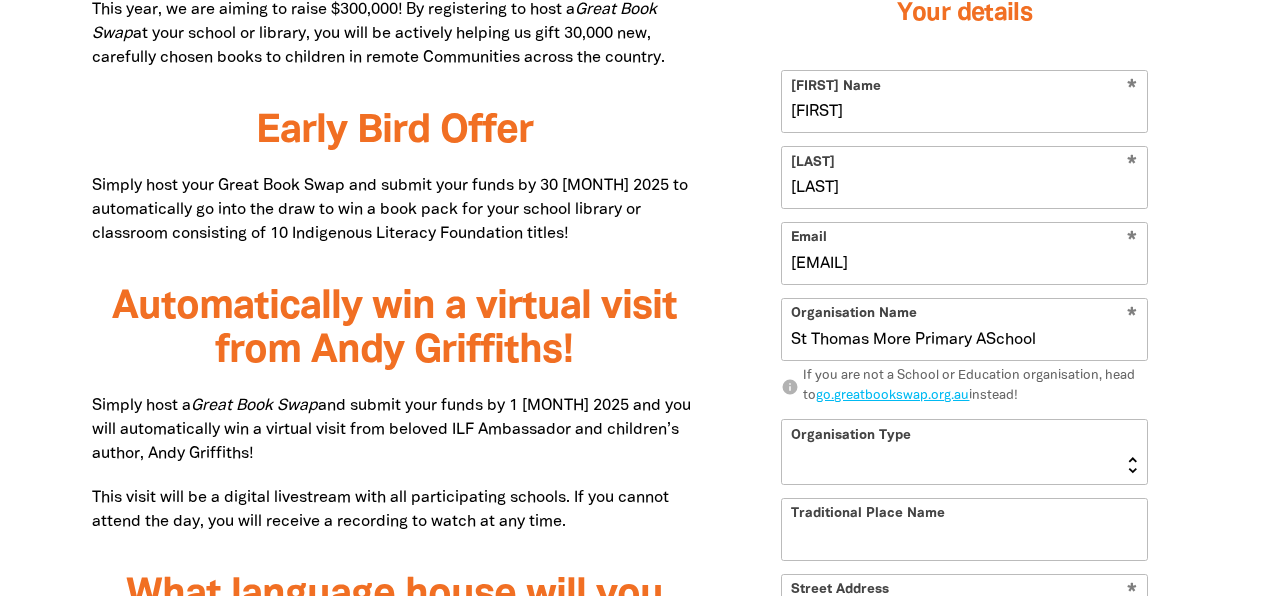 scroll, scrollTop: 1296, scrollLeft: 0, axis: vertical 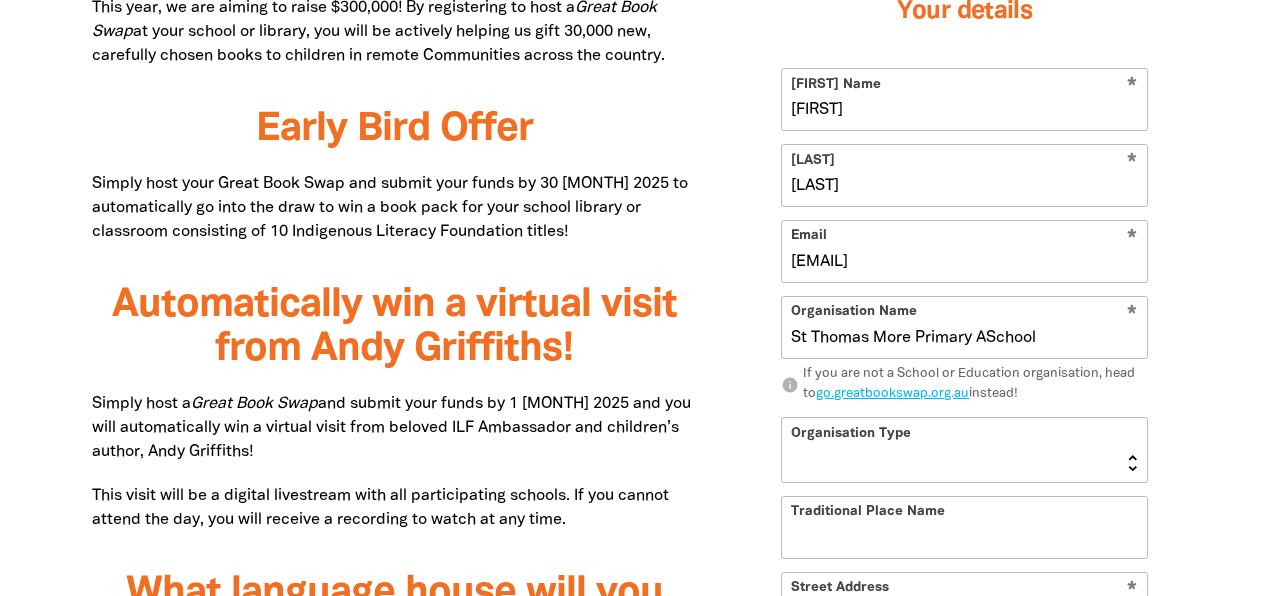 click on "St Thomas More Primary ASchool" at bounding box center [964, 327] 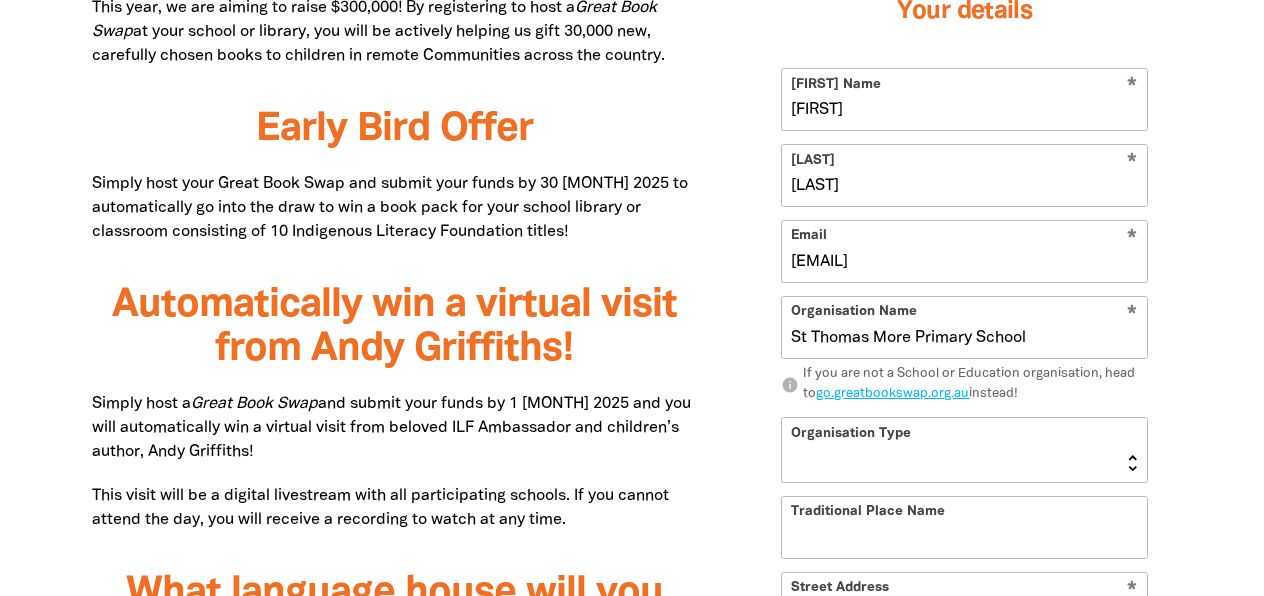 type on "St Thomas More Primary School" 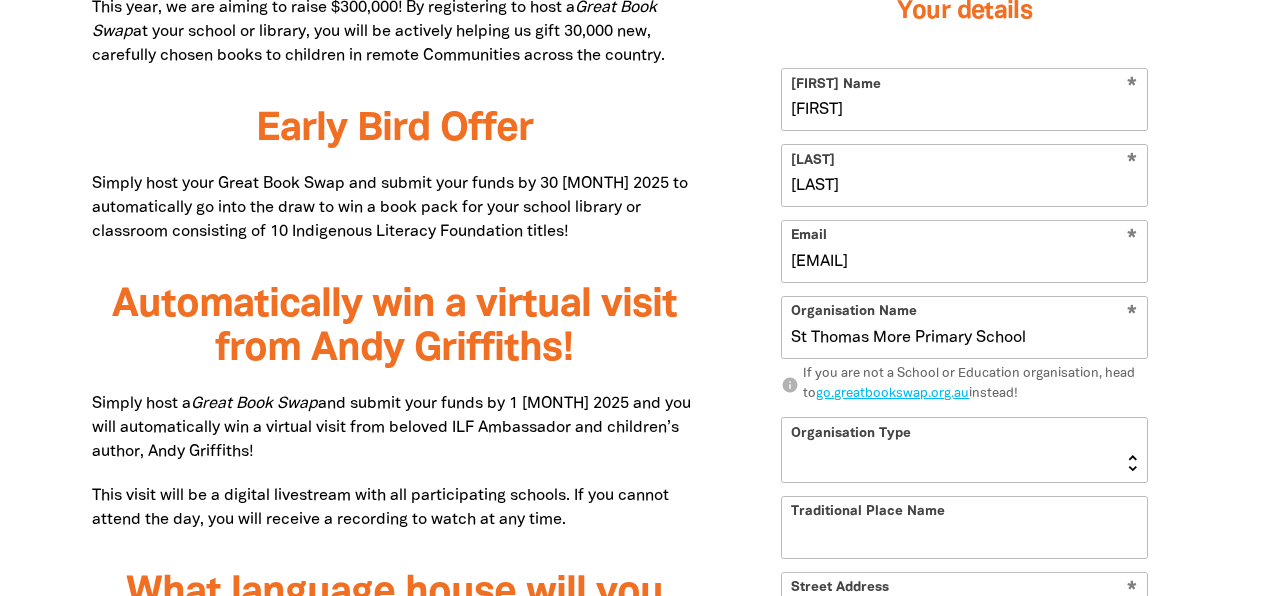 select on "primary-school" 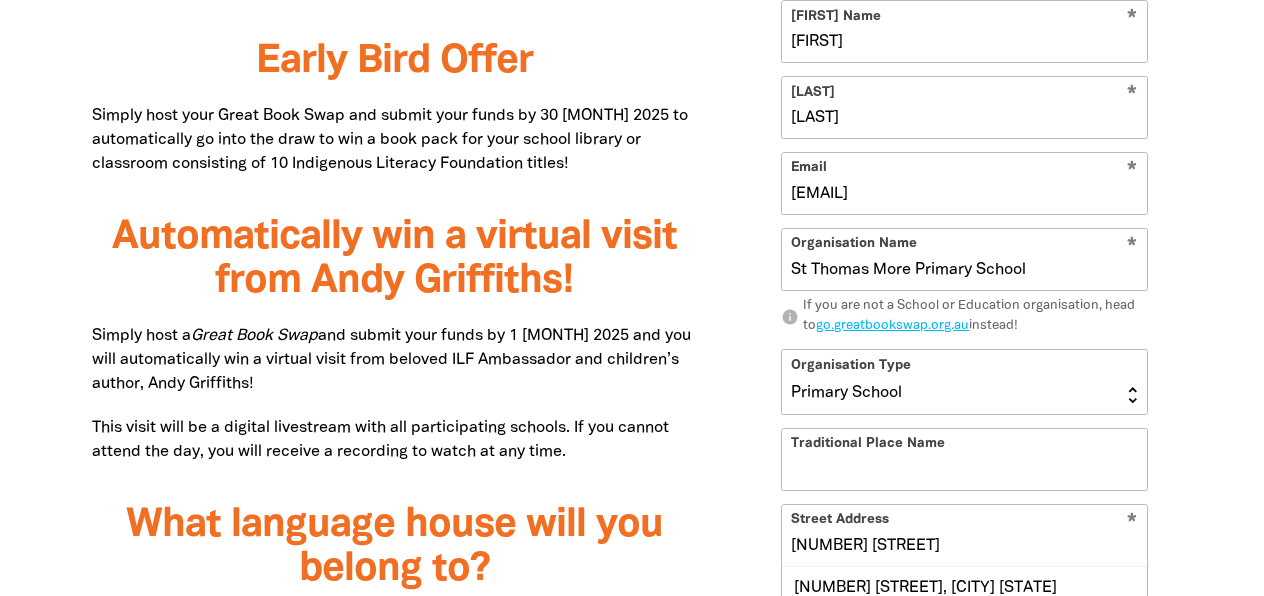 scroll, scrollTop: 1369, scrollLeft: 0, axis: vertical 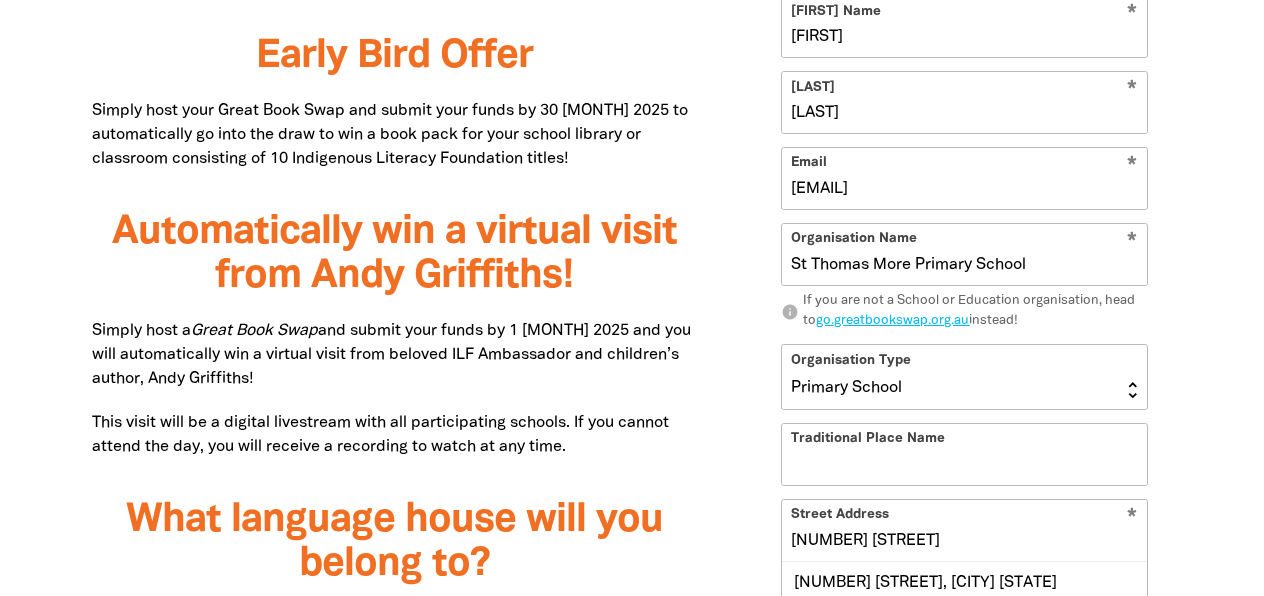 click on "Traditional Place Name" at bounding box center (964, 454) 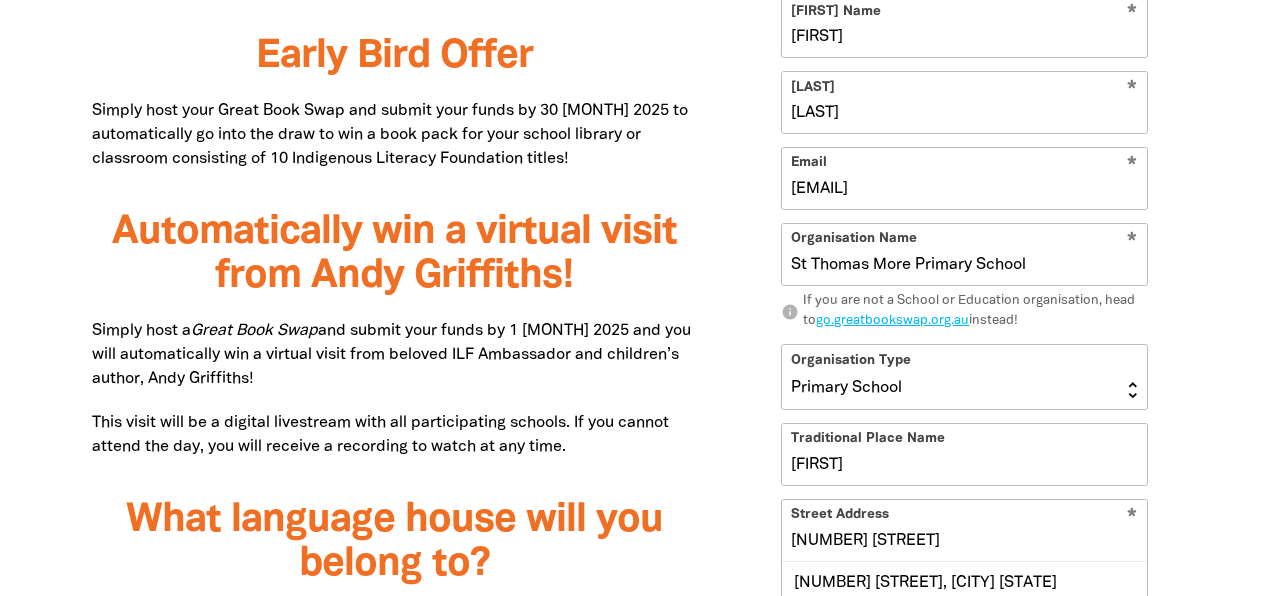 click on "[FIRST]" at bounding box center [964, 454] 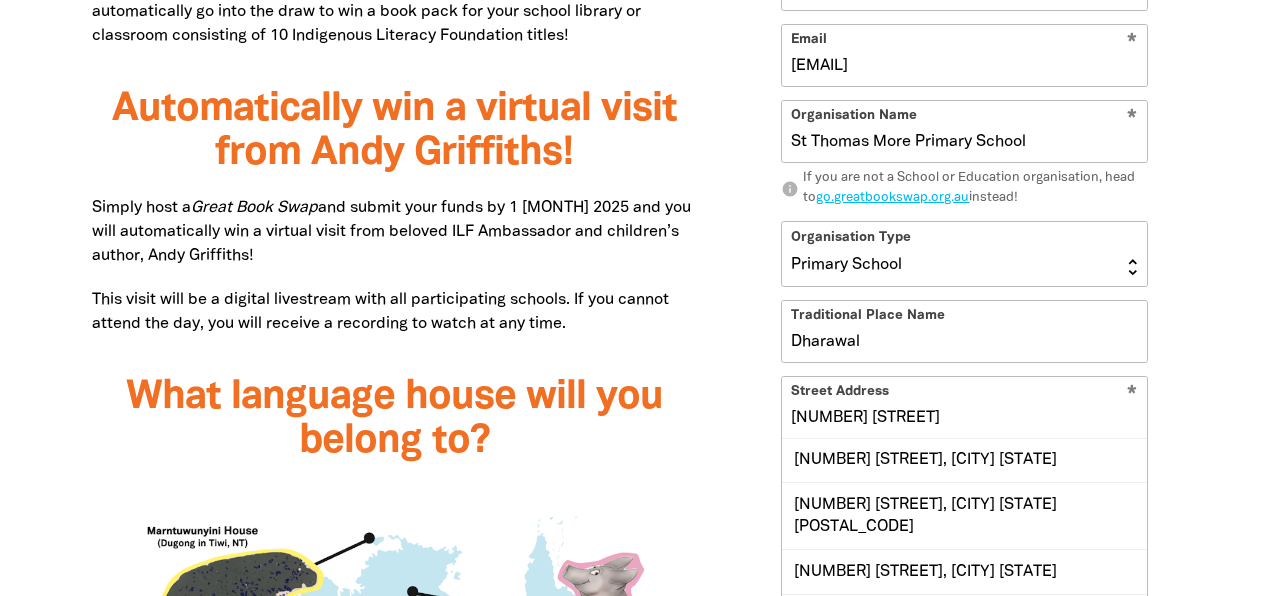 scroll, scrollTop: 1509, scrollLeft: 0, axis: vertical 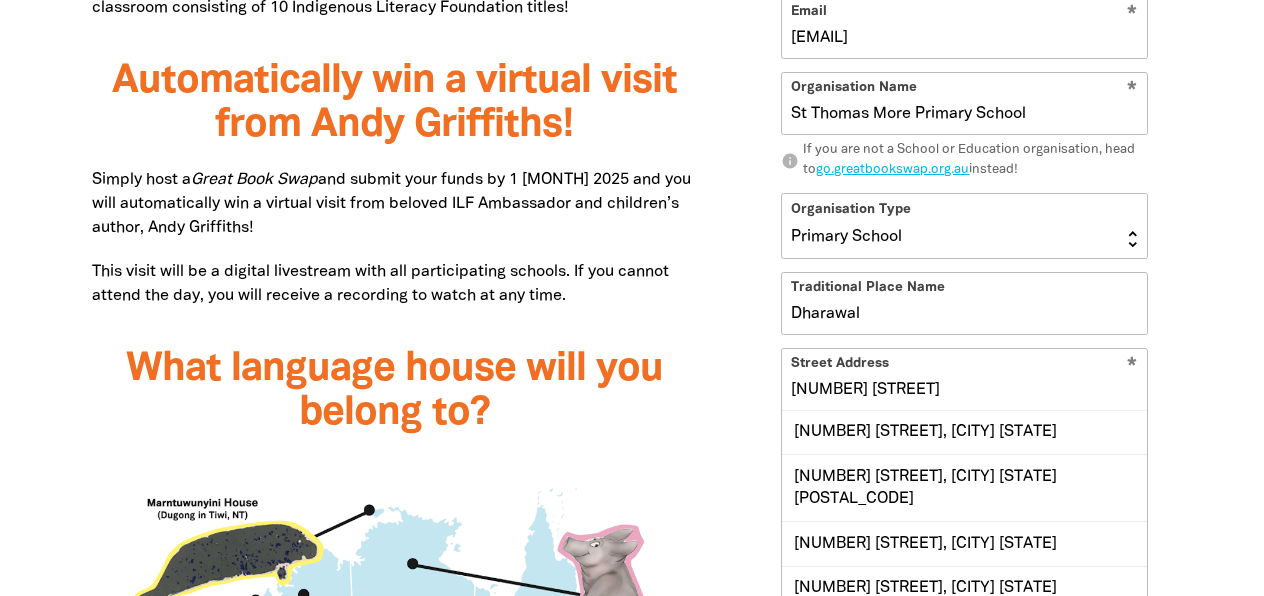 type on "Dharawal" 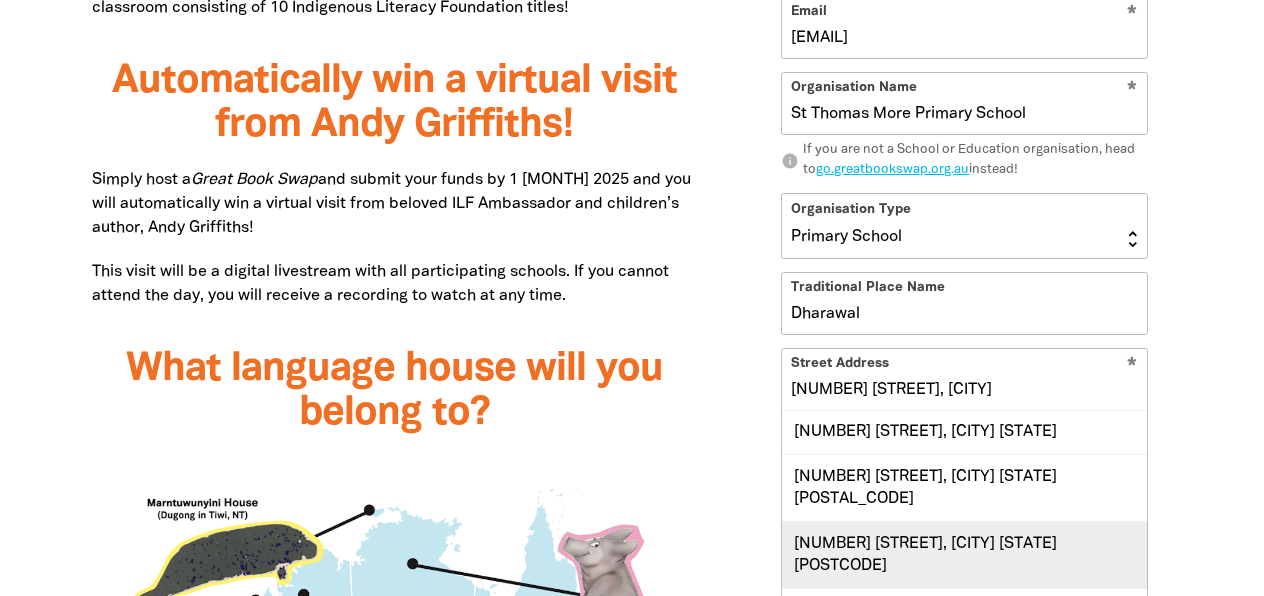 click on "[NUMBER] [STREET], [CITY] [STATE] [POSTCODE]" at bounding box center (964, 554) 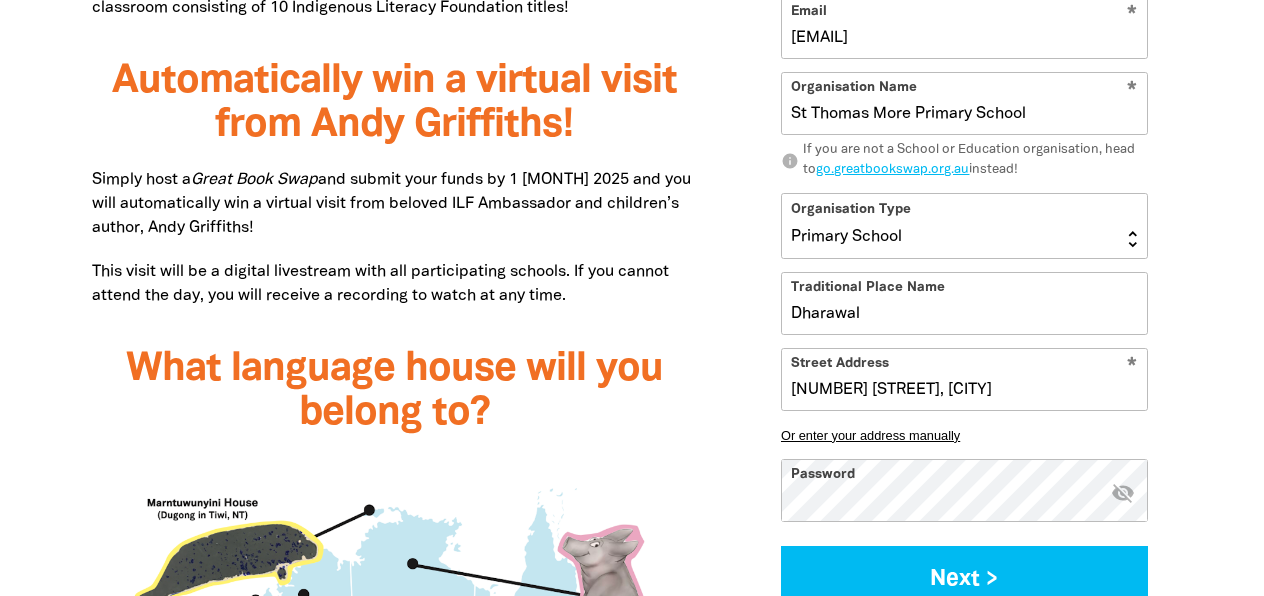 type on "[NUMBER] [STREET], [CITY] [STATE] [POSTCODE]" 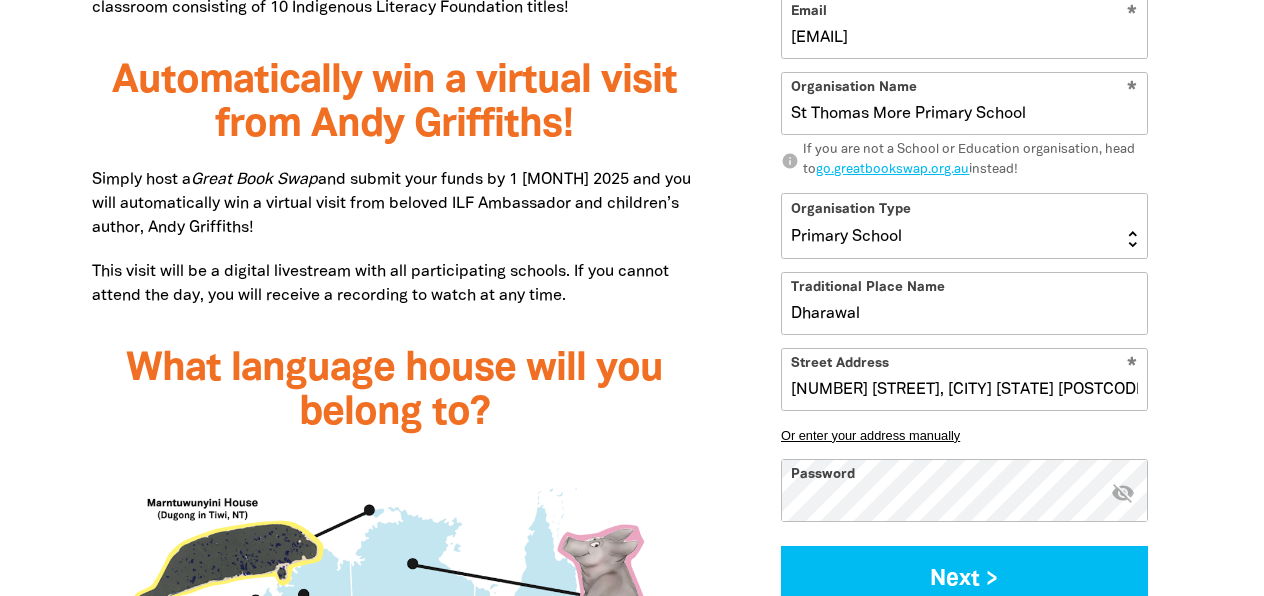 click on "visibility_off" at bounding box center (1123, 492) 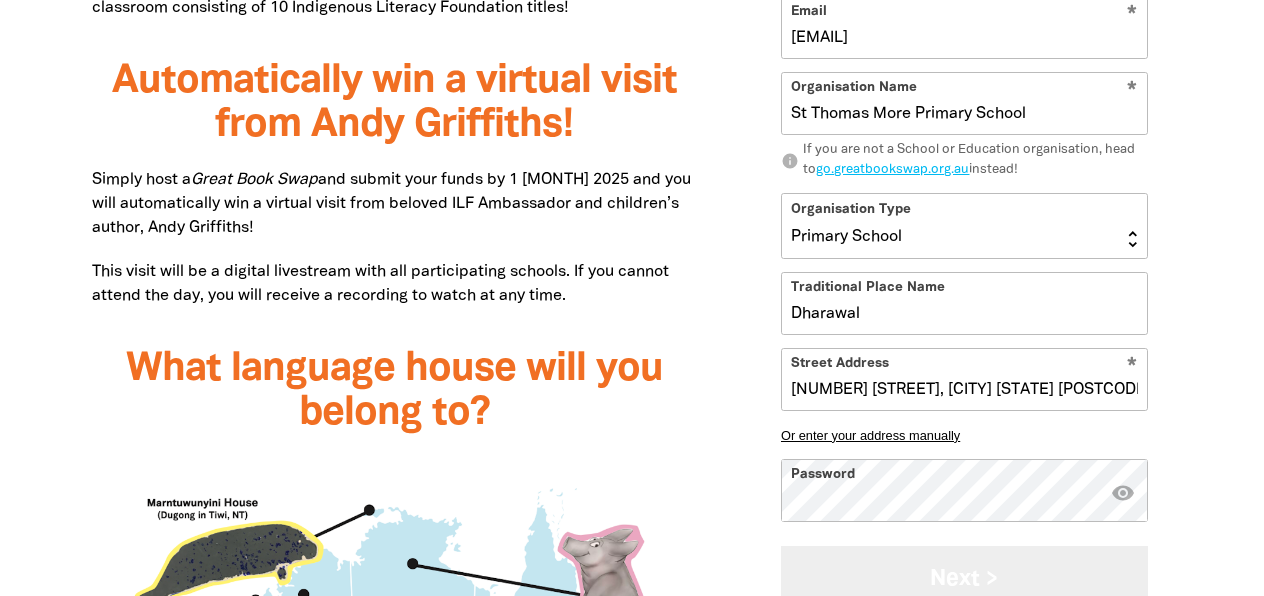 click on "Next >" at bounding box center [964, 579] 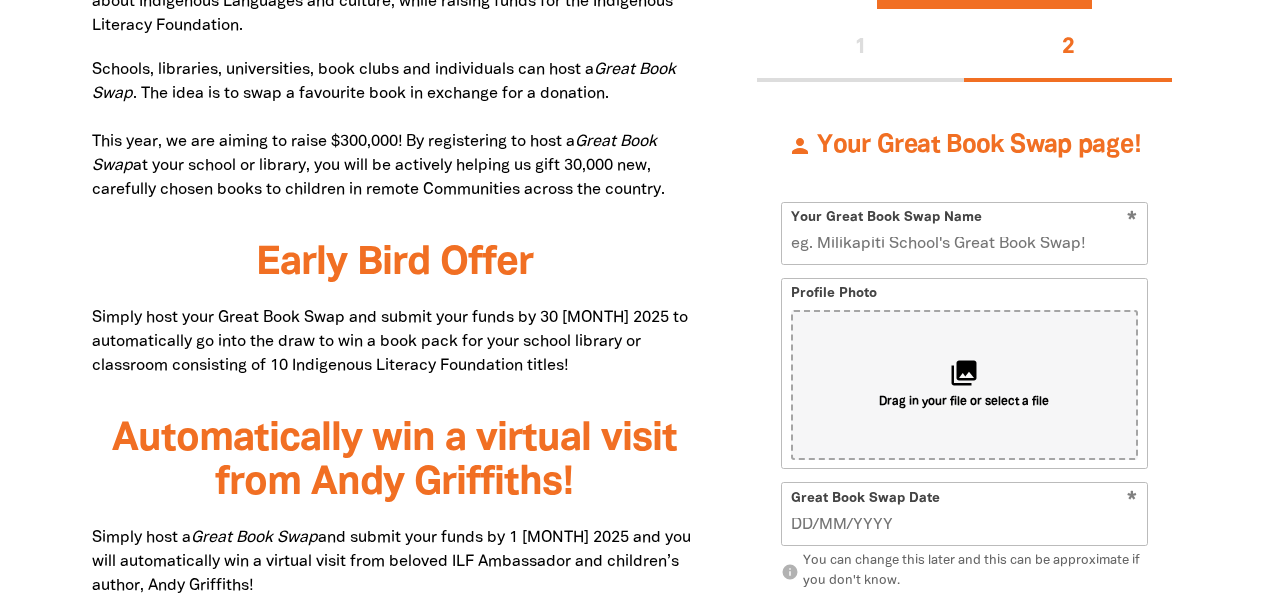 scroll, scrollTop: 1162, scrollLeft: 0, axis: vertical 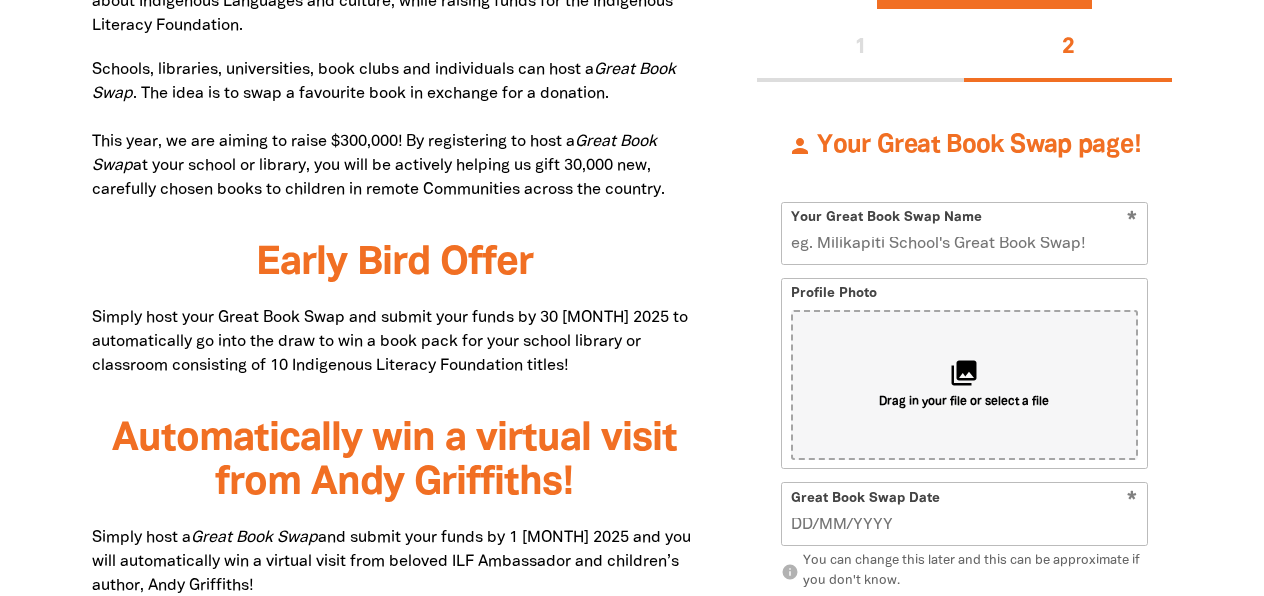 click on "Your Great Book Swap Name" at bounding box center [964, 233] 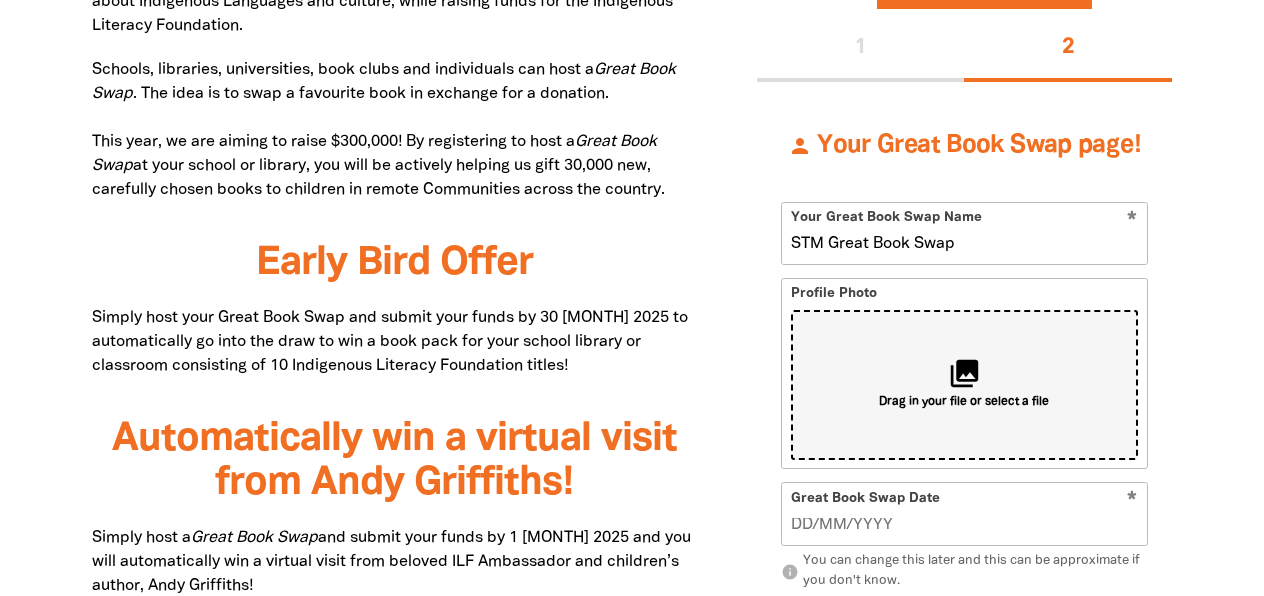 type on "STM Great Book Swap" 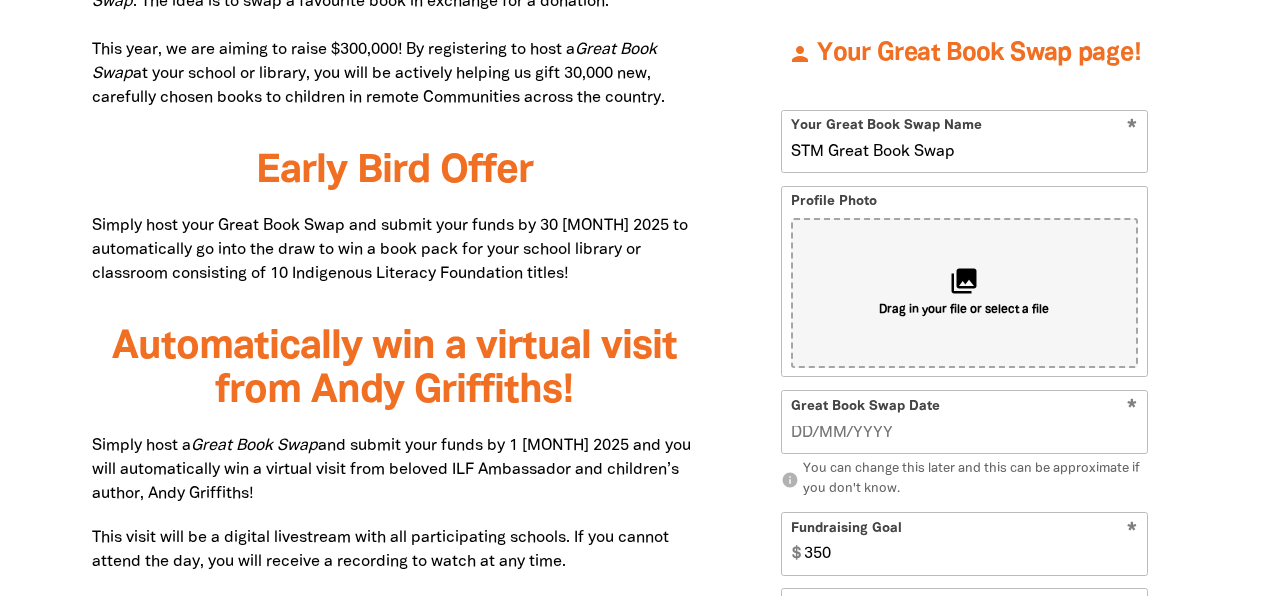 scroll, scrollTop: 1252, scrollLeft: 0, axis: vertical 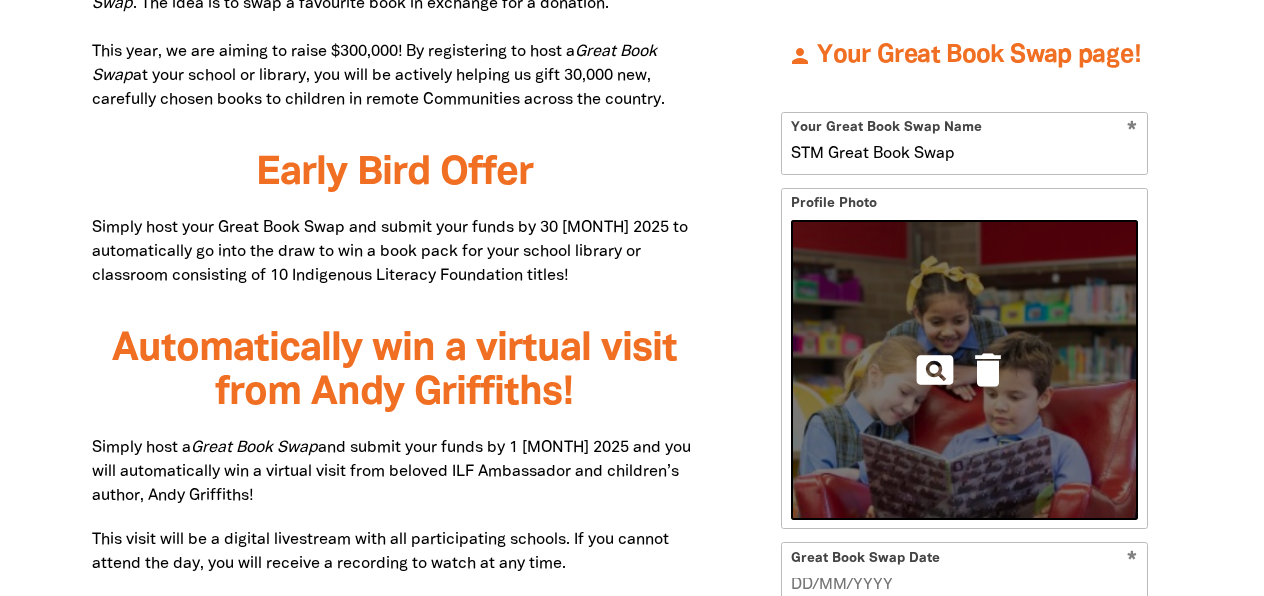 click at bounding box center (965, 370) 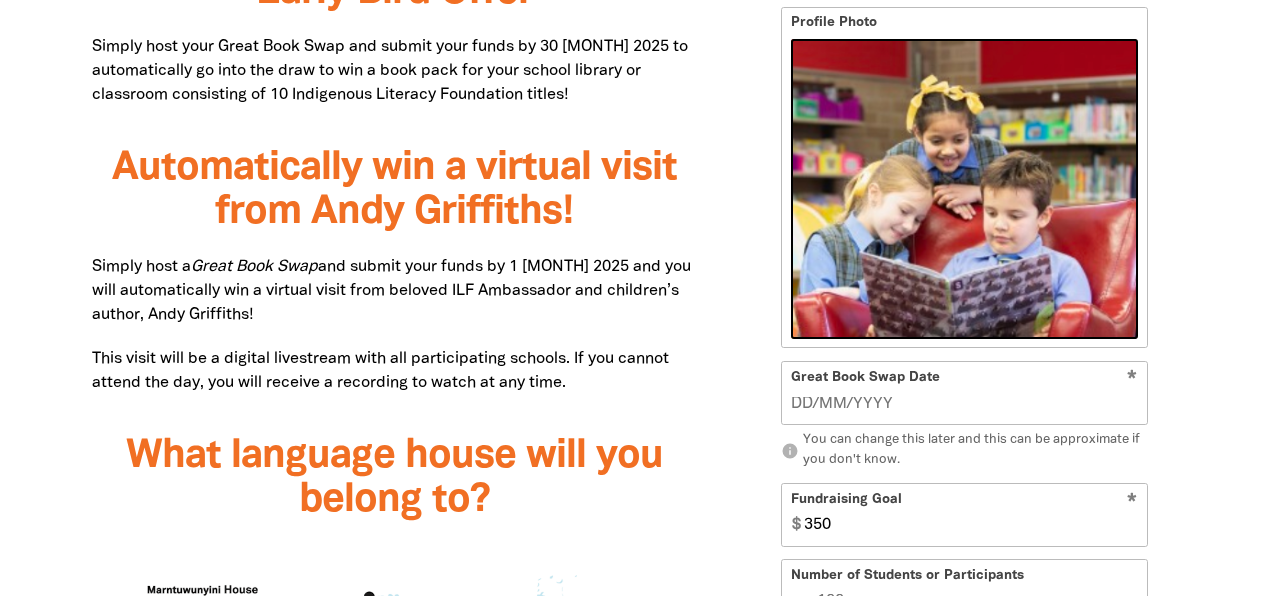 scroll, scrollTop: 1459, scrollLeft: 0, axis: vertical 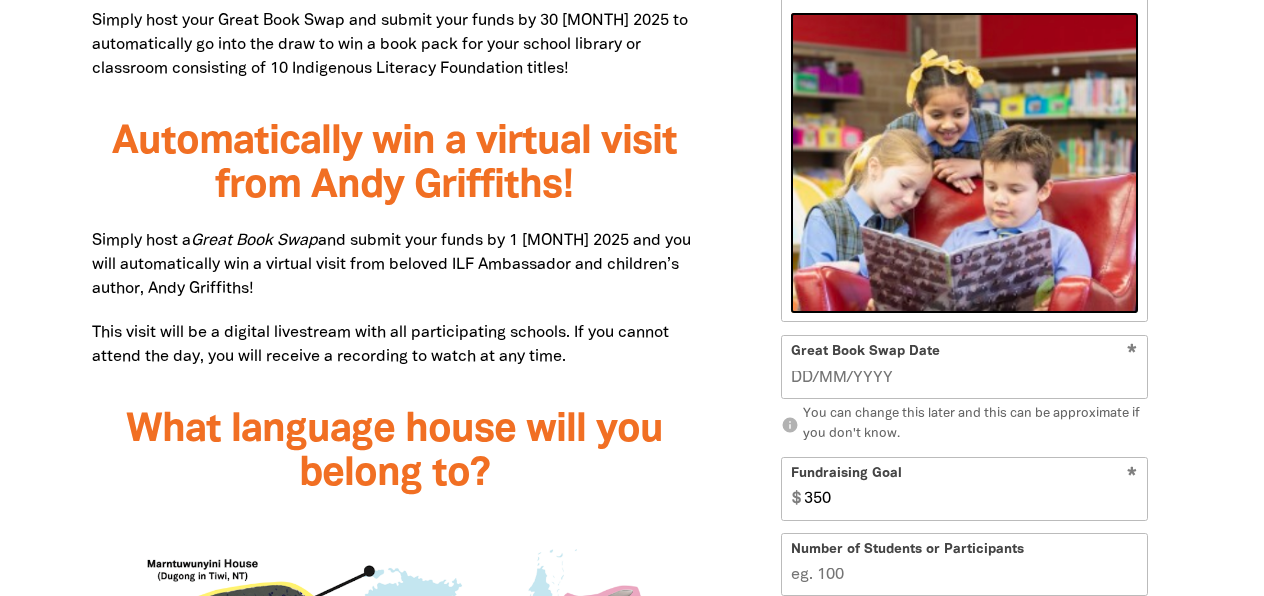 type on "__/__/____" 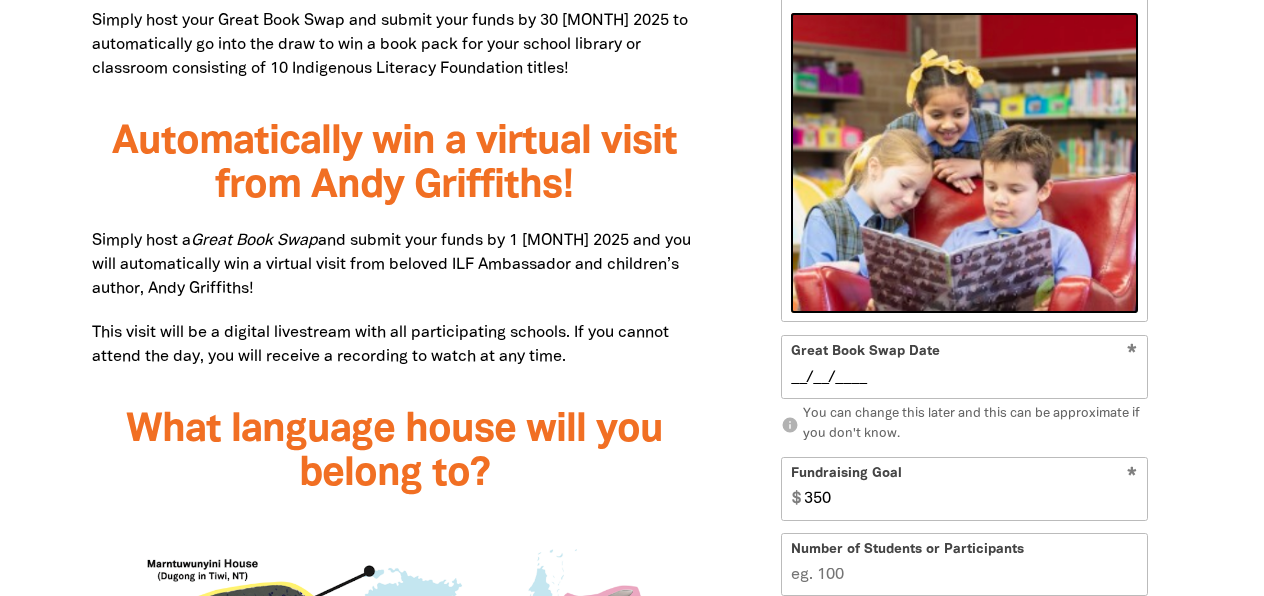 click on "__/__/____" at bounding box center (965, 378) 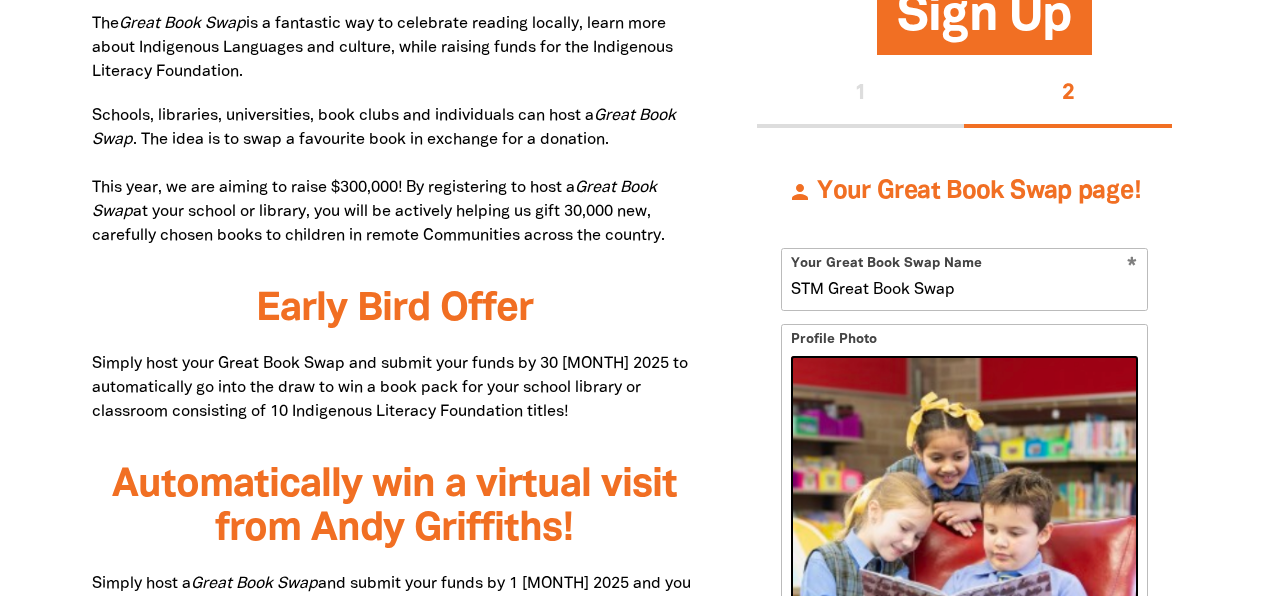 scroll, scrollTop: 569, scrollLeft: 0, axis: vertical 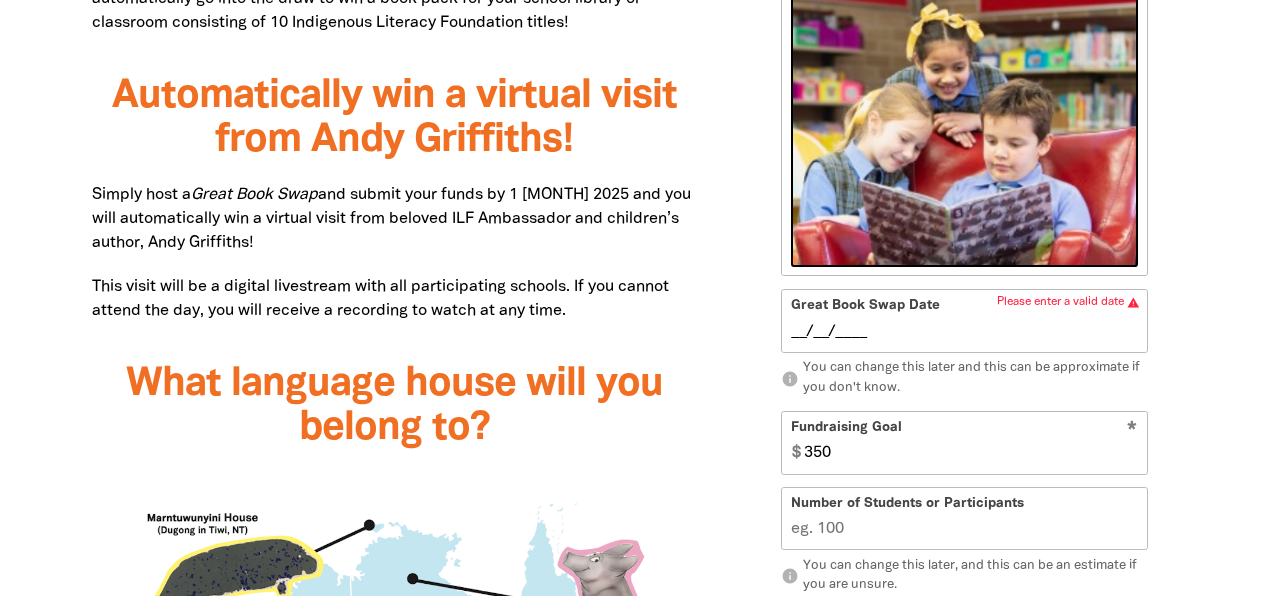click on "__/__/____" at bounding box center (965, 332) 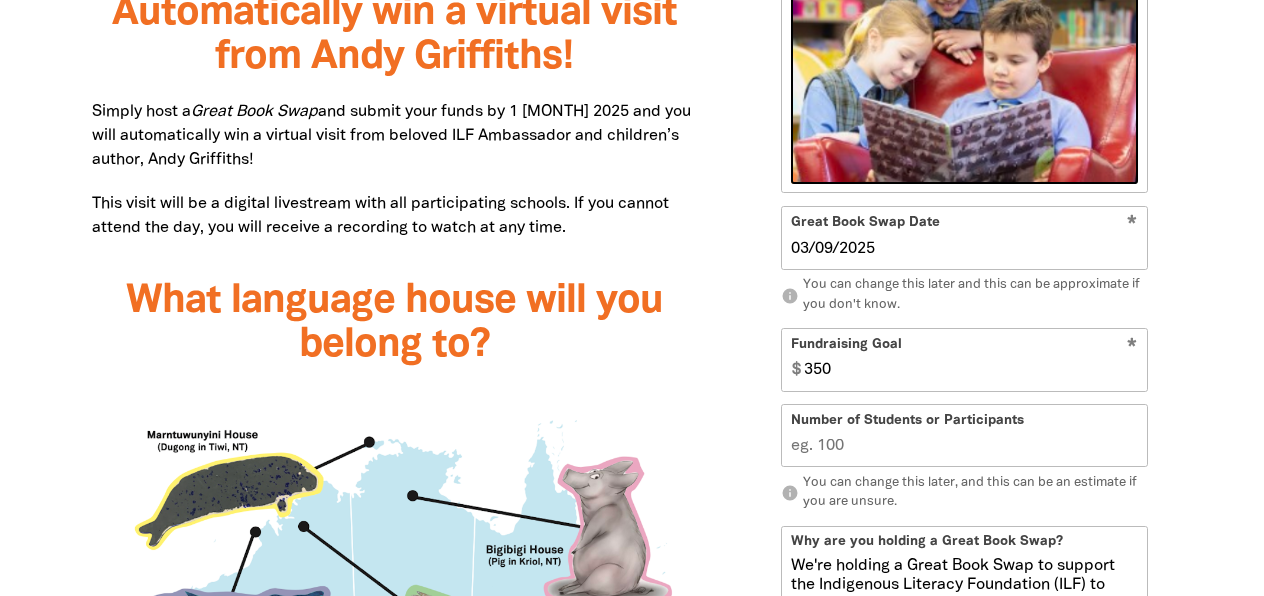 scroll, scrollTop: 1591, scrollLeft: 0, axis: vertical 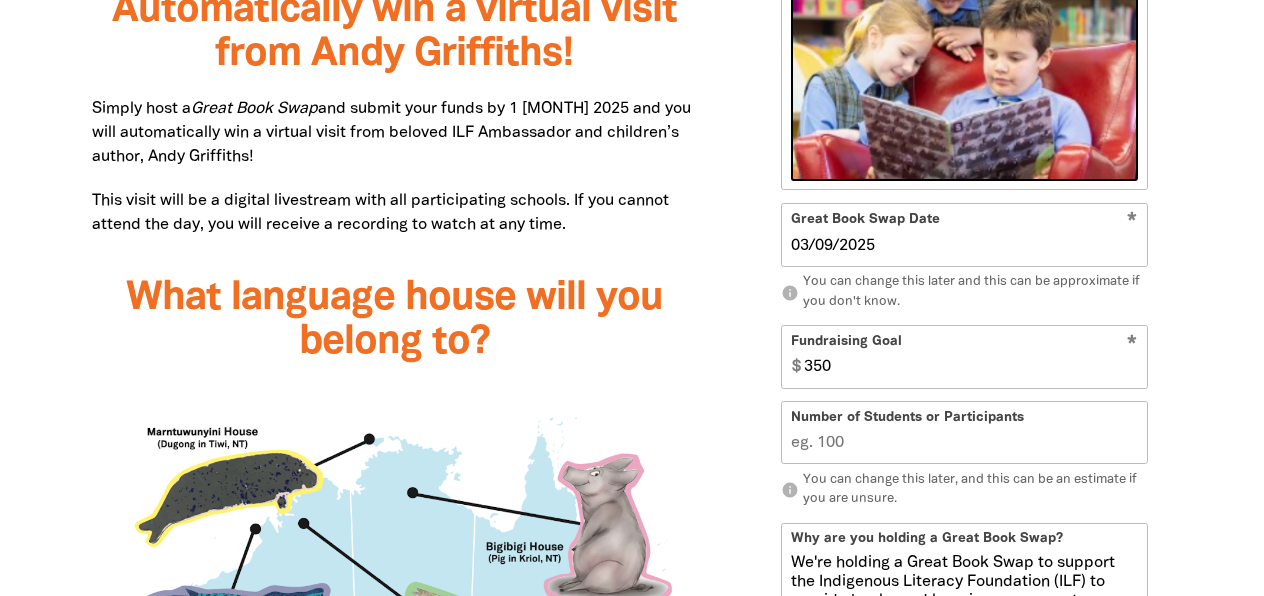 type on "03/09/2025" 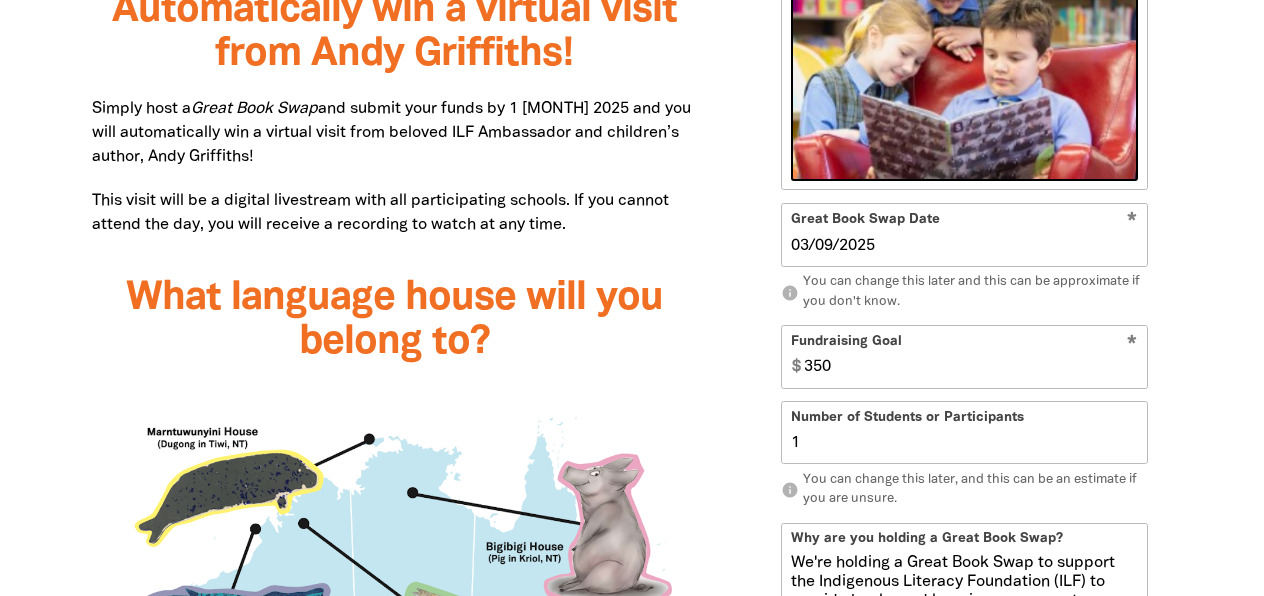type on "1" 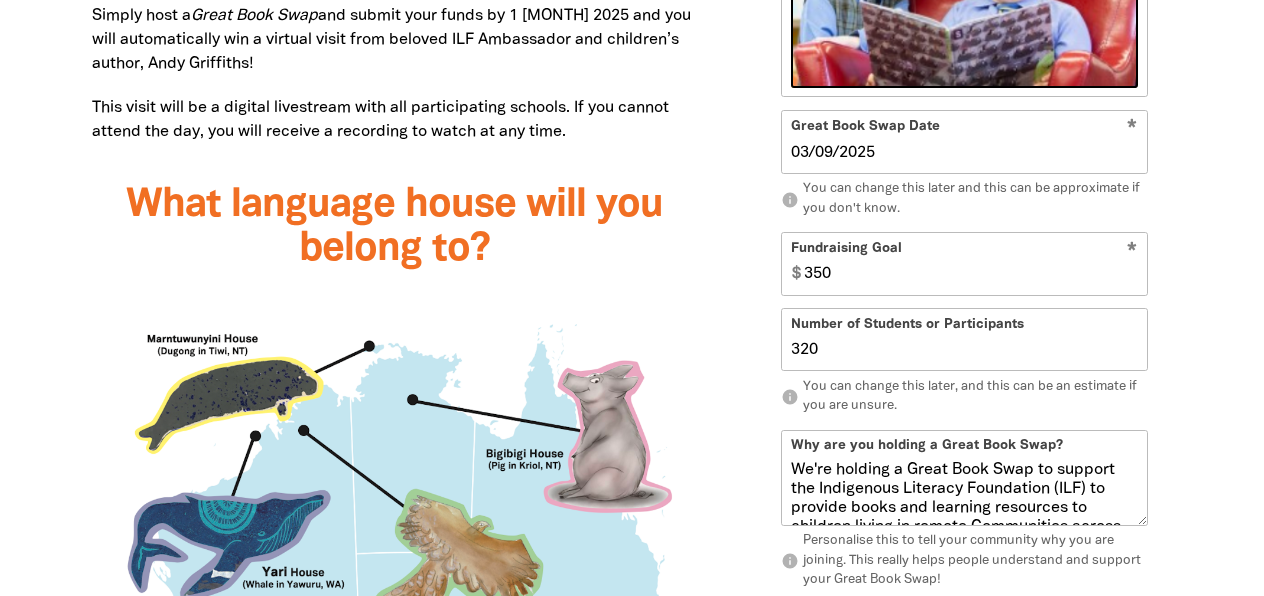 scroll, scrollTop: 1685, scrollLeft: 0, axis: vertical 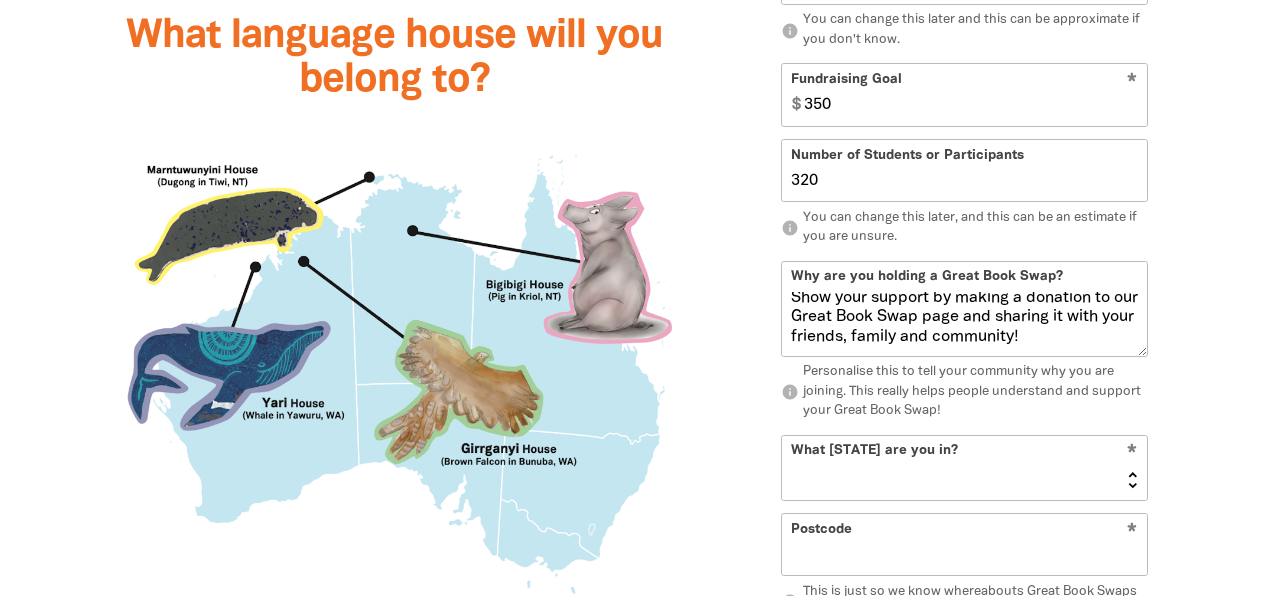 type on "320" 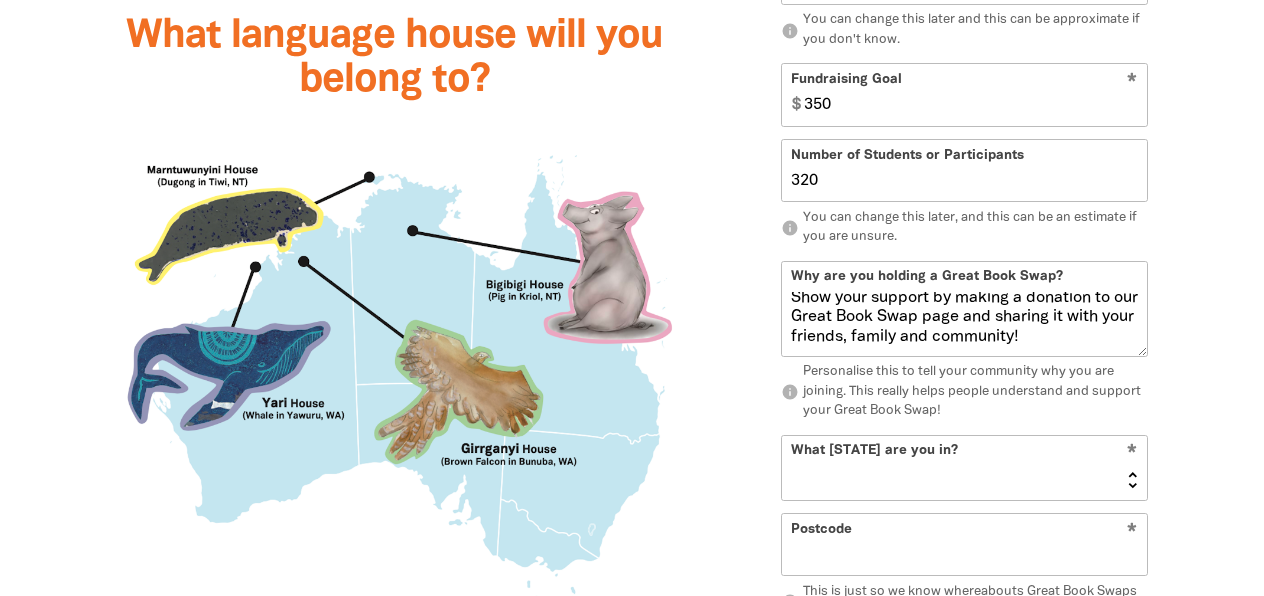 select on "NSW" 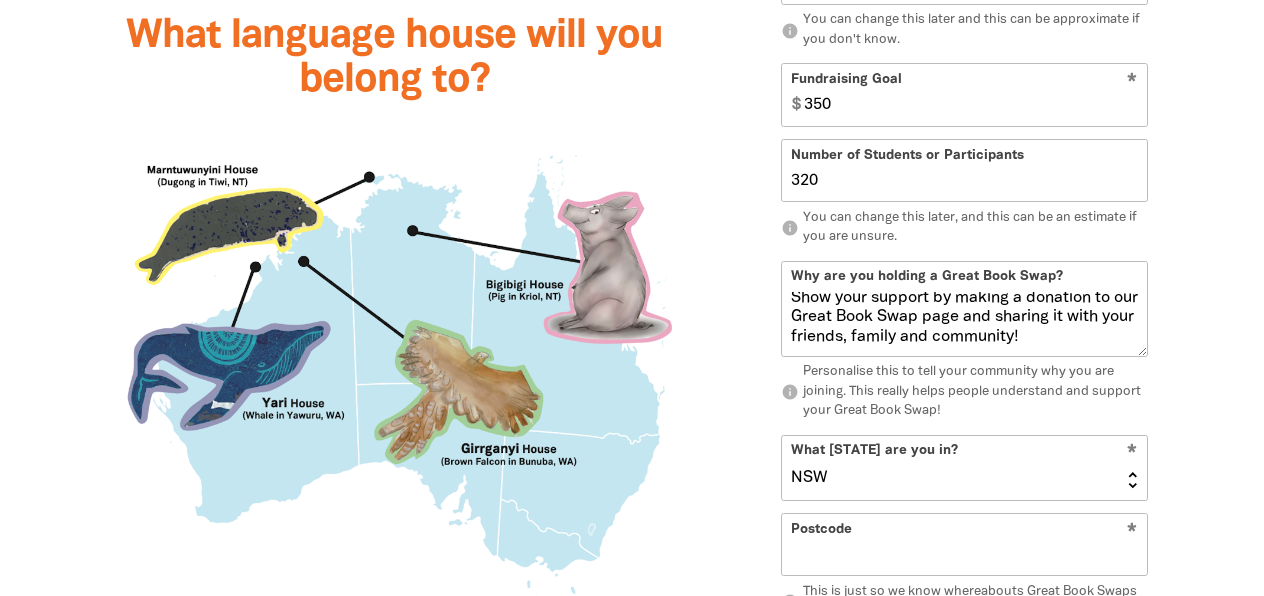 click on "Postcode" at bounding box center (964, 545) 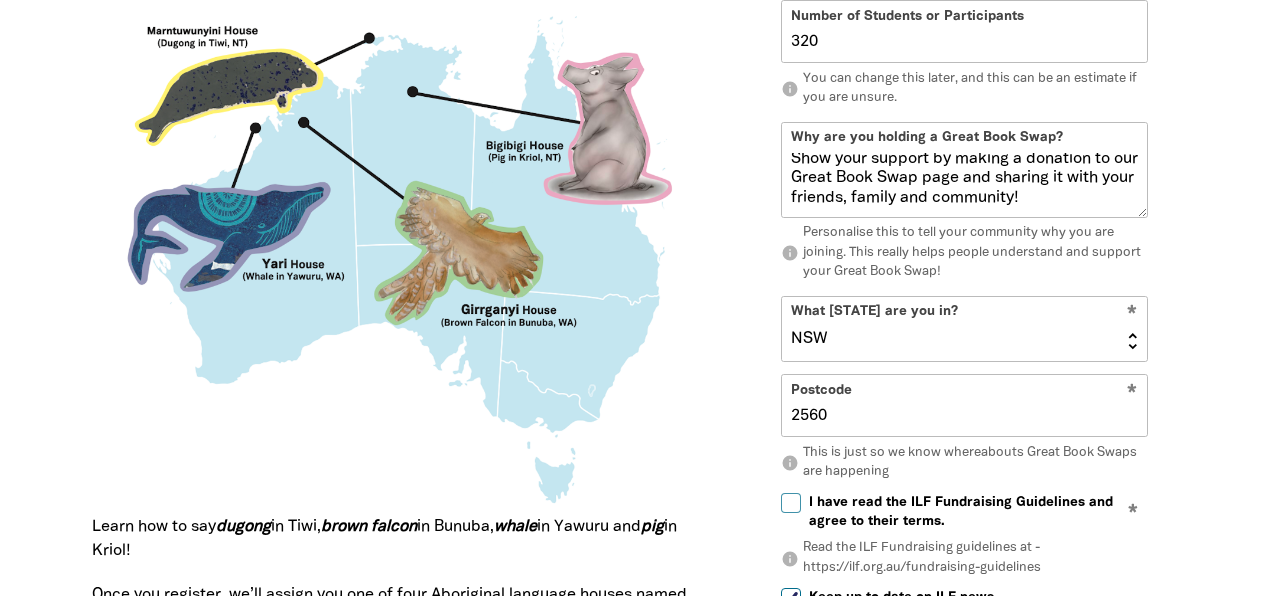 scroll, scrollTop: 2010, scrollLeft: 0, axis: vertical 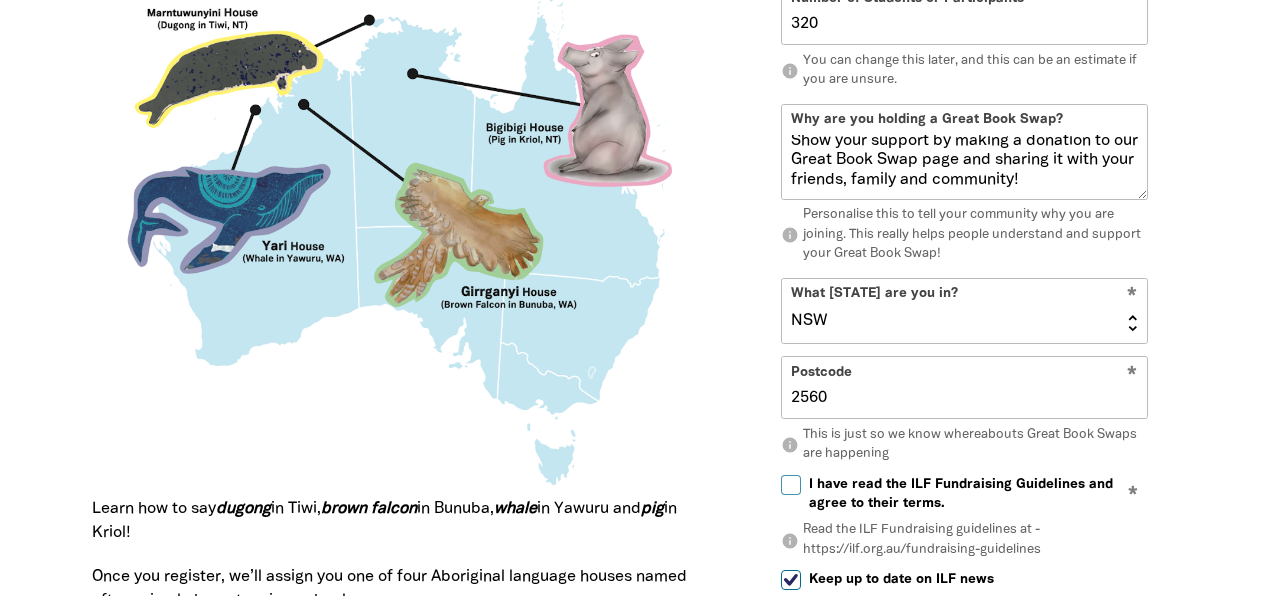 type on "2560" 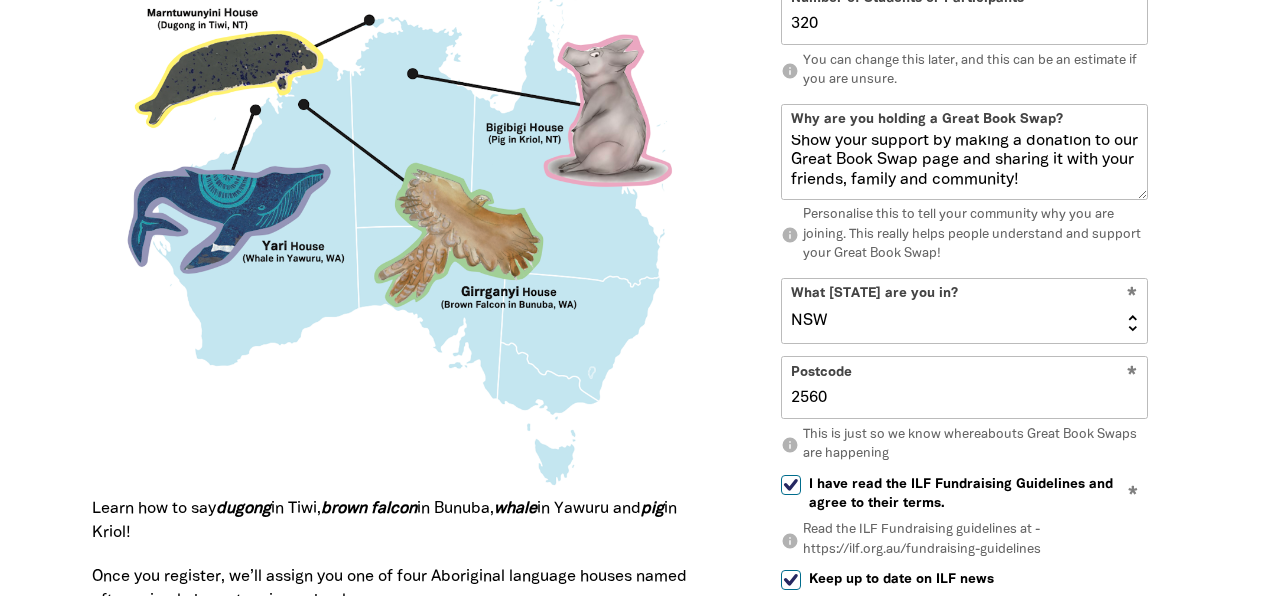 checkbox on "true" 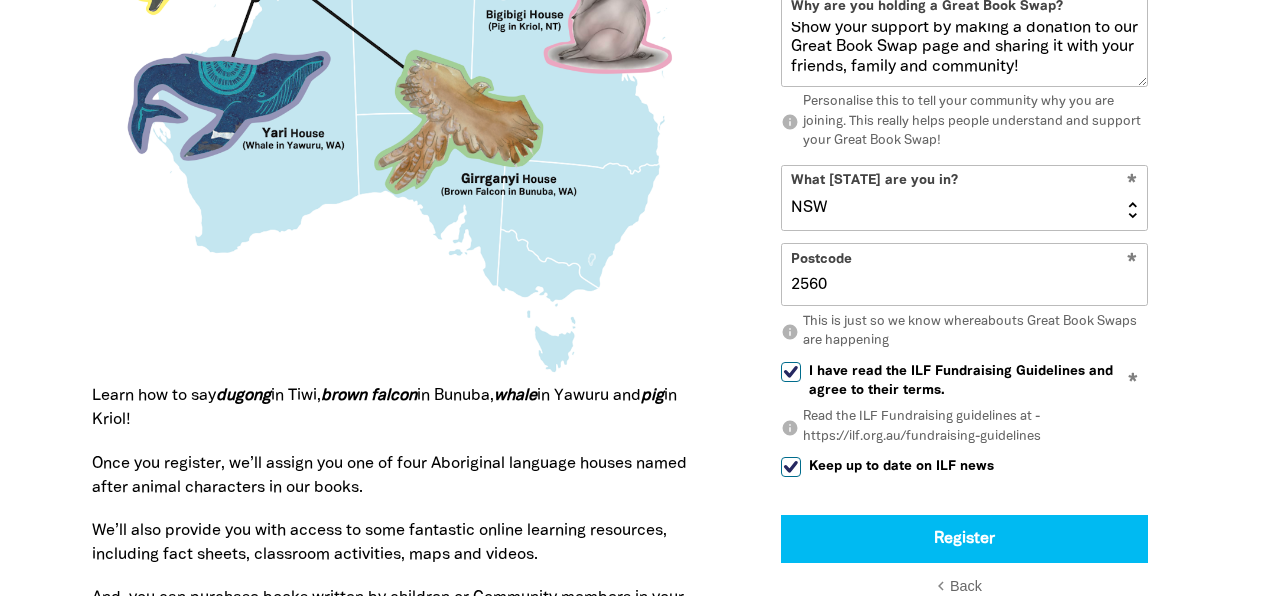 scroll, scrollTop: 2126, scrollLeft: 0, axis: vertical 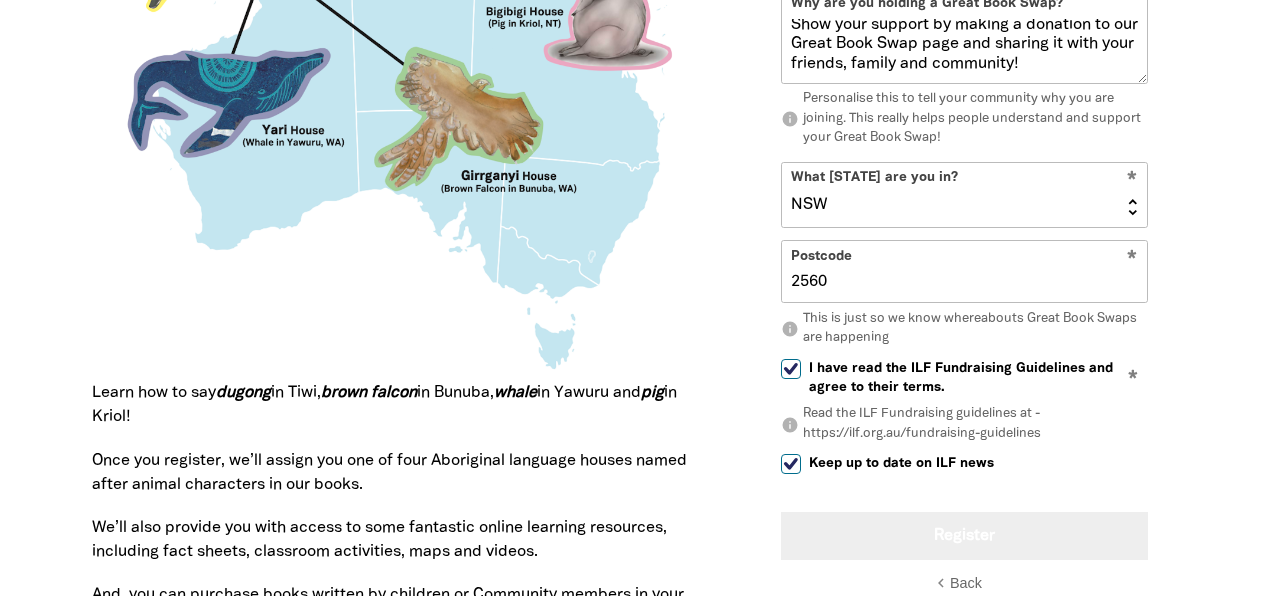 click on "Register" at bounding box center (964, 536) 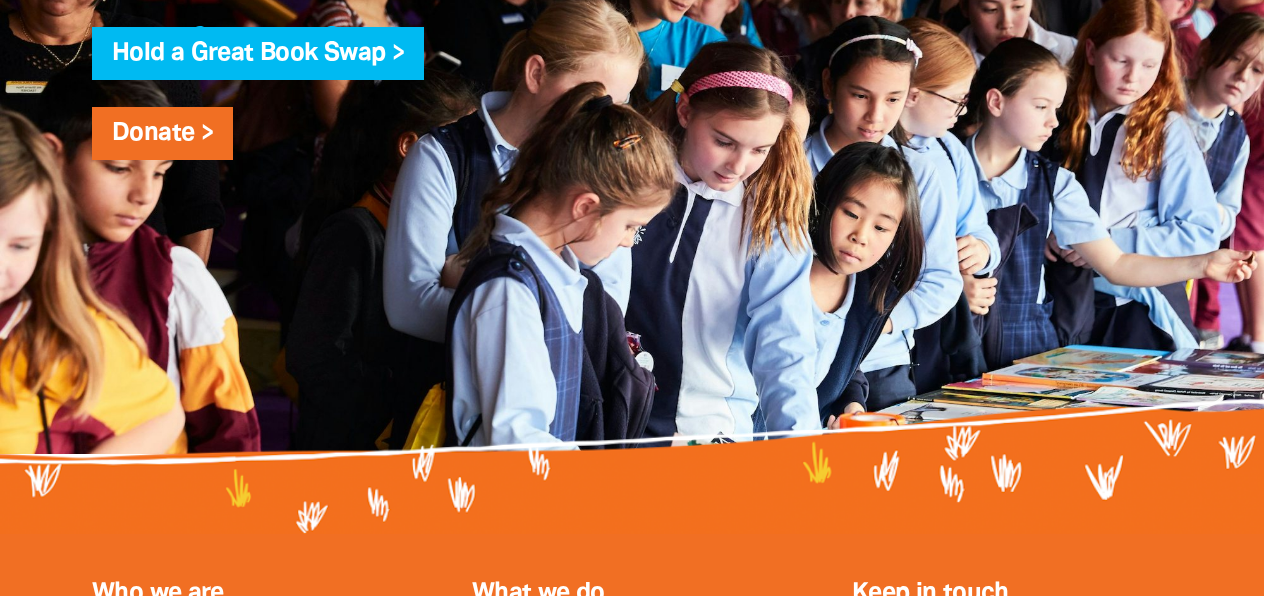 scroll, scrollTop: 1976, scrollLeft: 0, axis: vertical 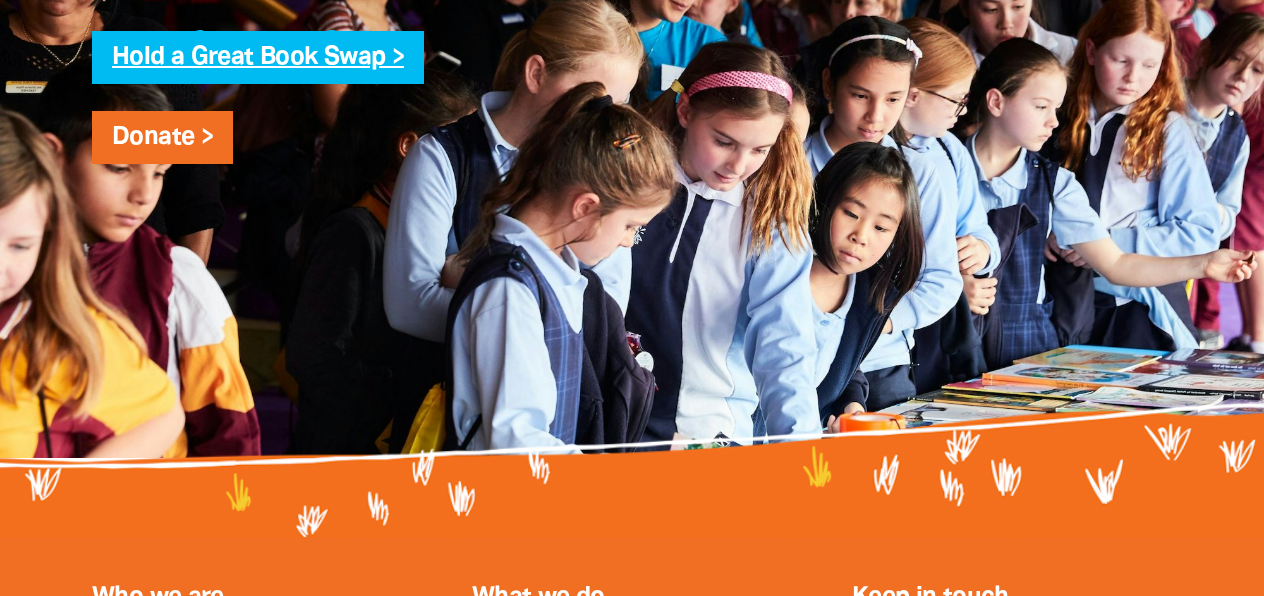 click on "Hold a Great Book Swap >" 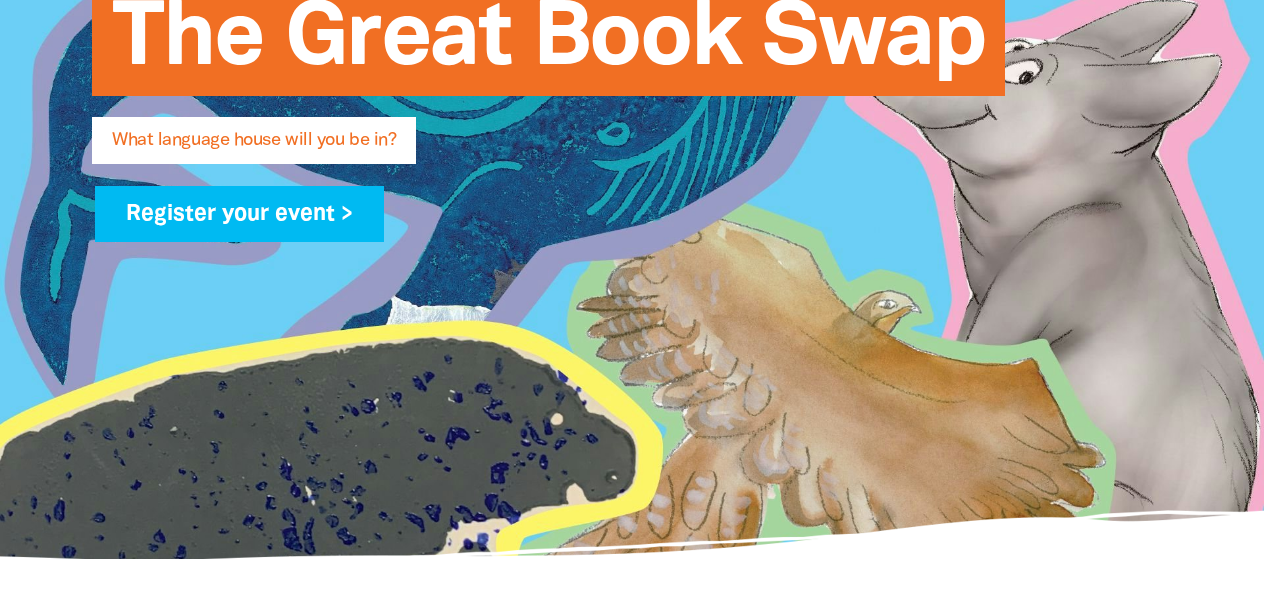 scroll, scrollTop: 521, scrollLeft: 0, axis: vertical 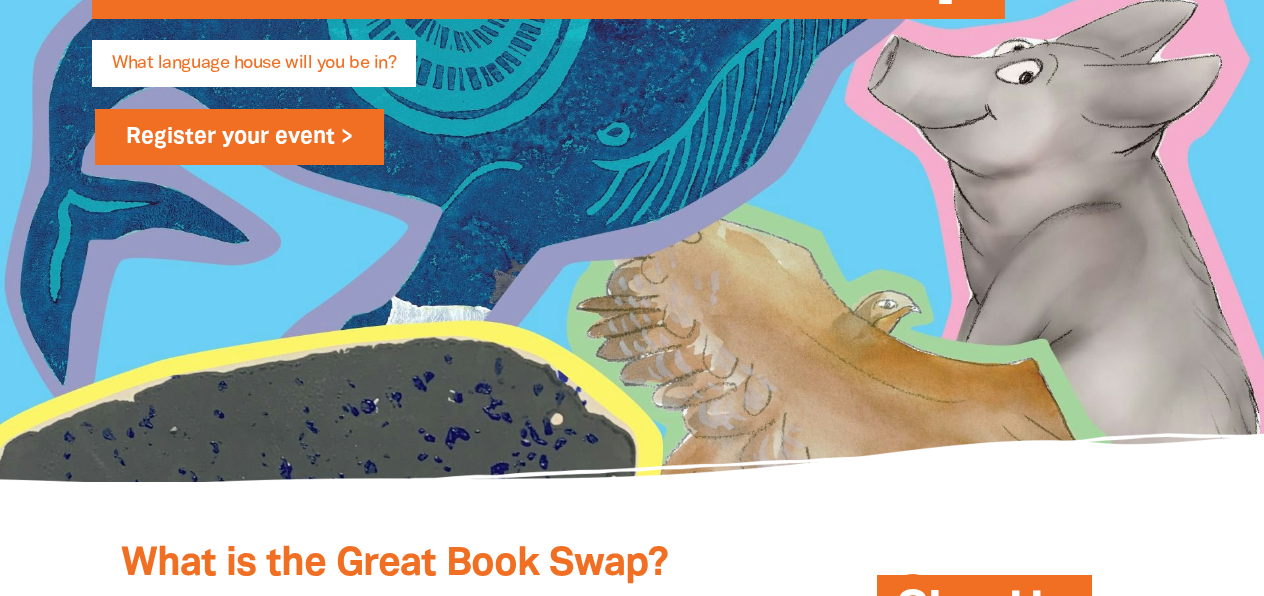 click on "Register your event >" at bounding box center [239, 137] 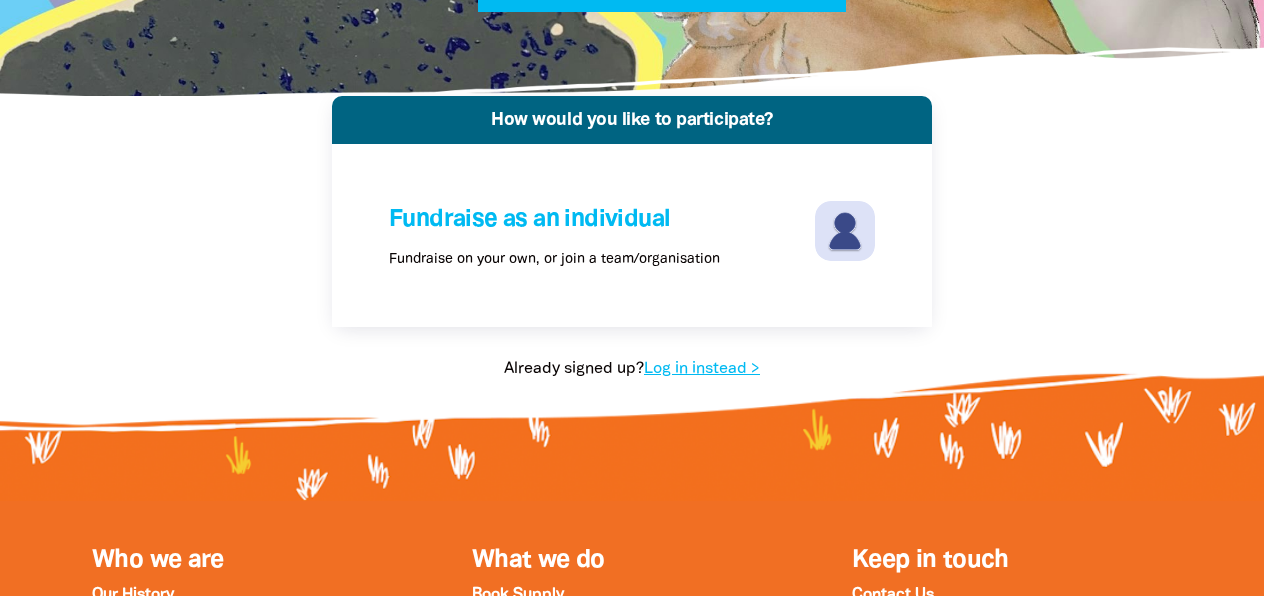 scroll, scrollTop: 371, scrollLeft: 0, axis: vertical 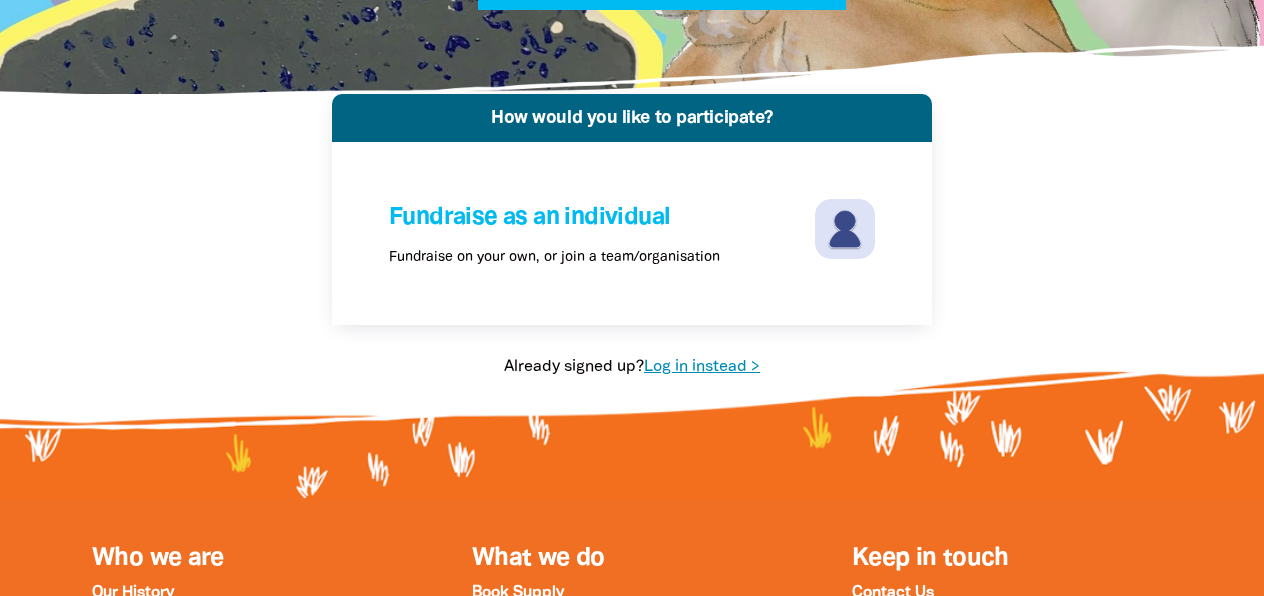 click on "Log in instead >" at bounding box center (702, 367) 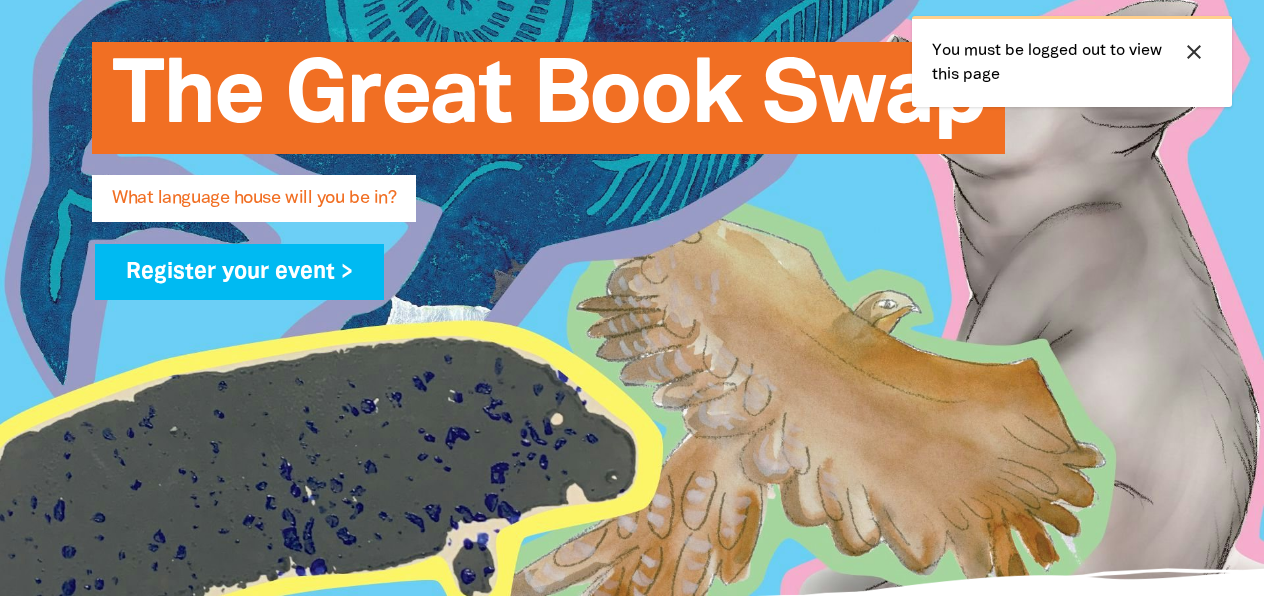 scroll, scrollTop: 392, scrollLeft: 0, axis: vertical 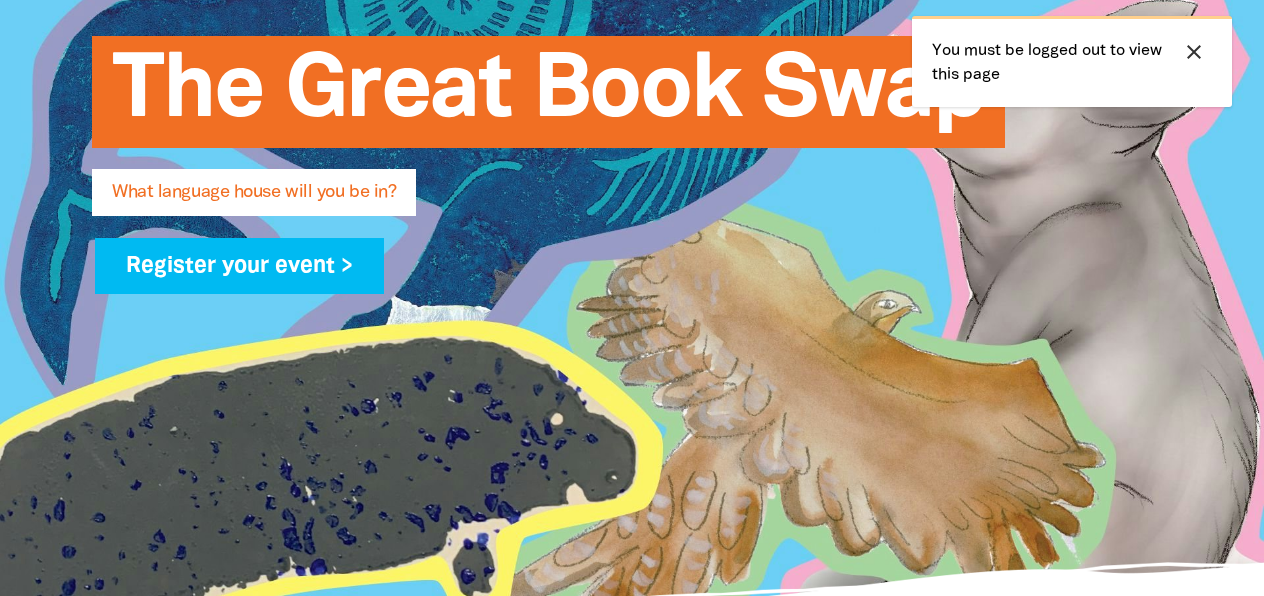 click on "close" at bounding box center (1194, 52) 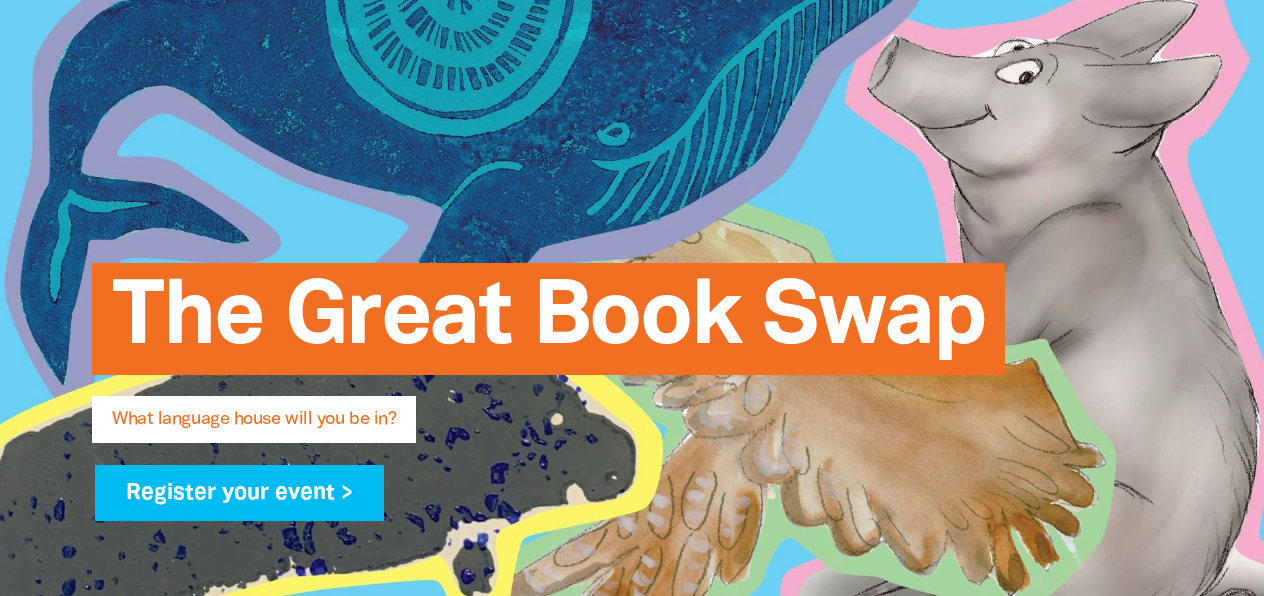 scroll, scrollTop: 0, scrollLeft: 0, axis: both 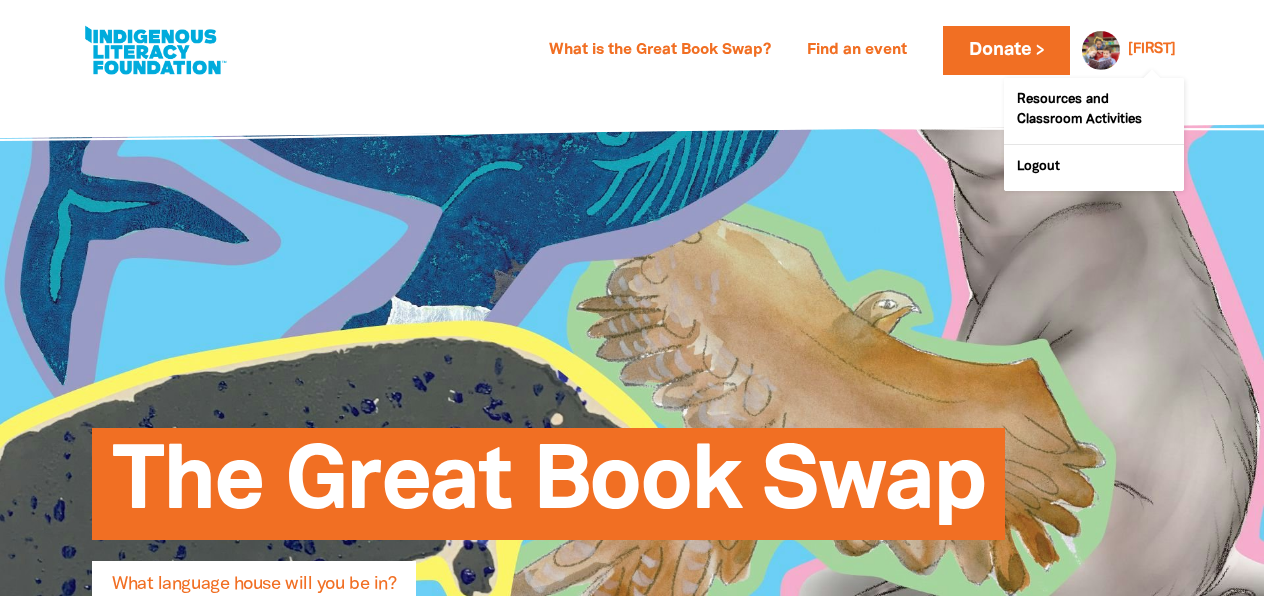 click on "[FIRST]" at bounding box center [1152, 50] 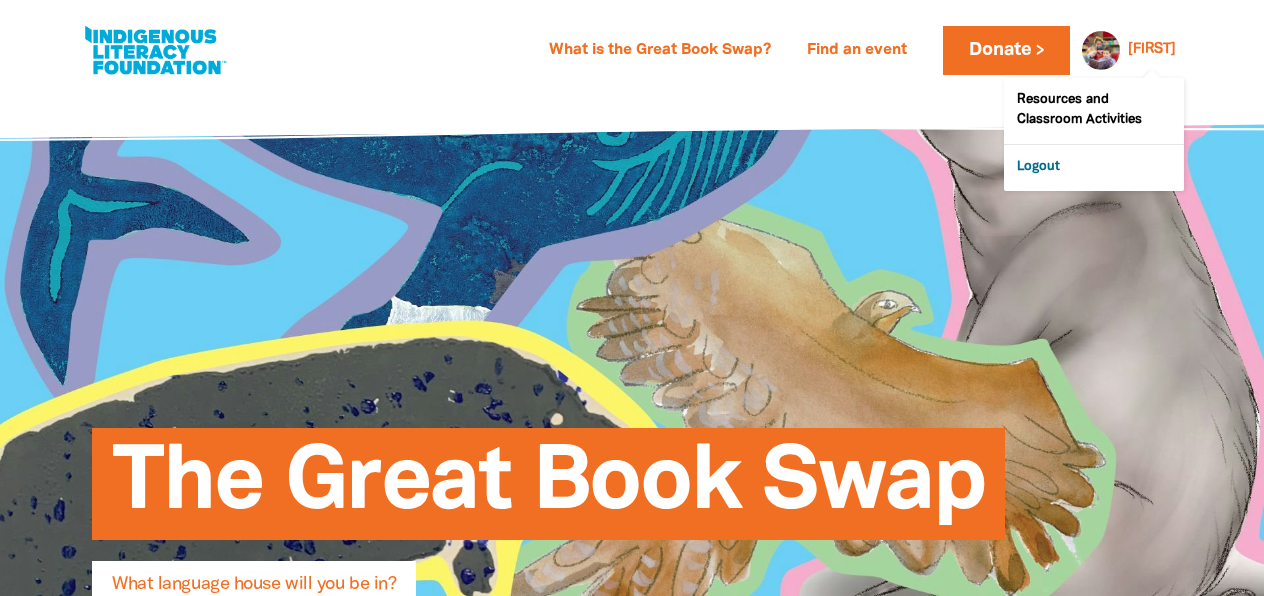 click on "Logout" at bounding box center [1094, 168] 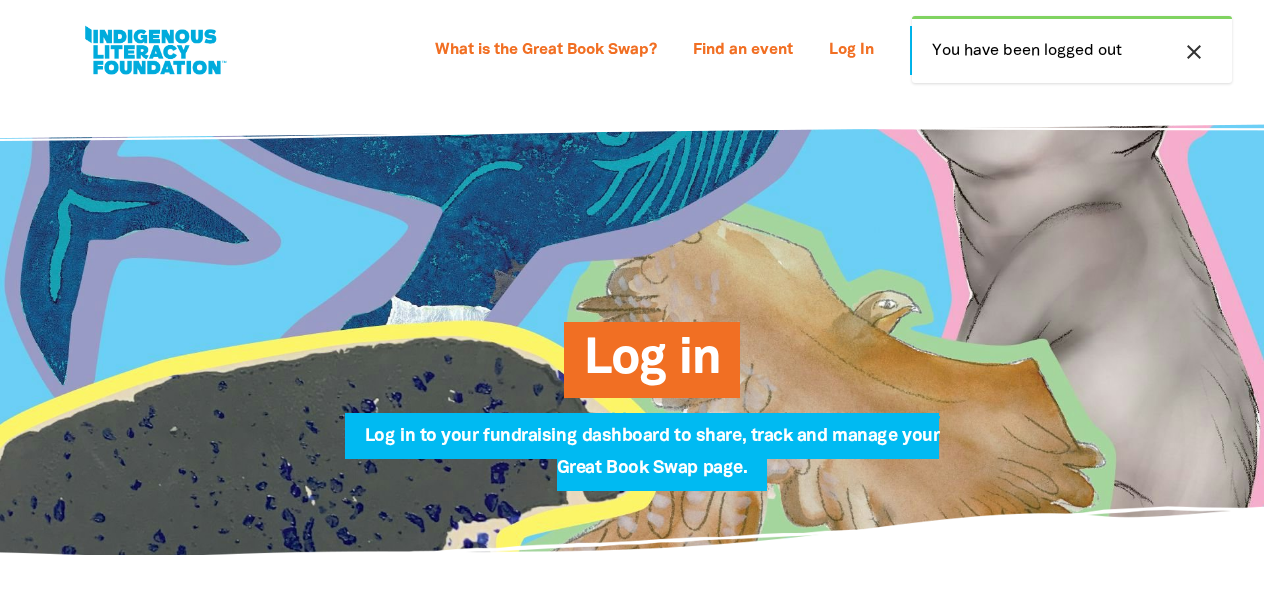 type on "[NUMBER] [STREET], [CITY]" 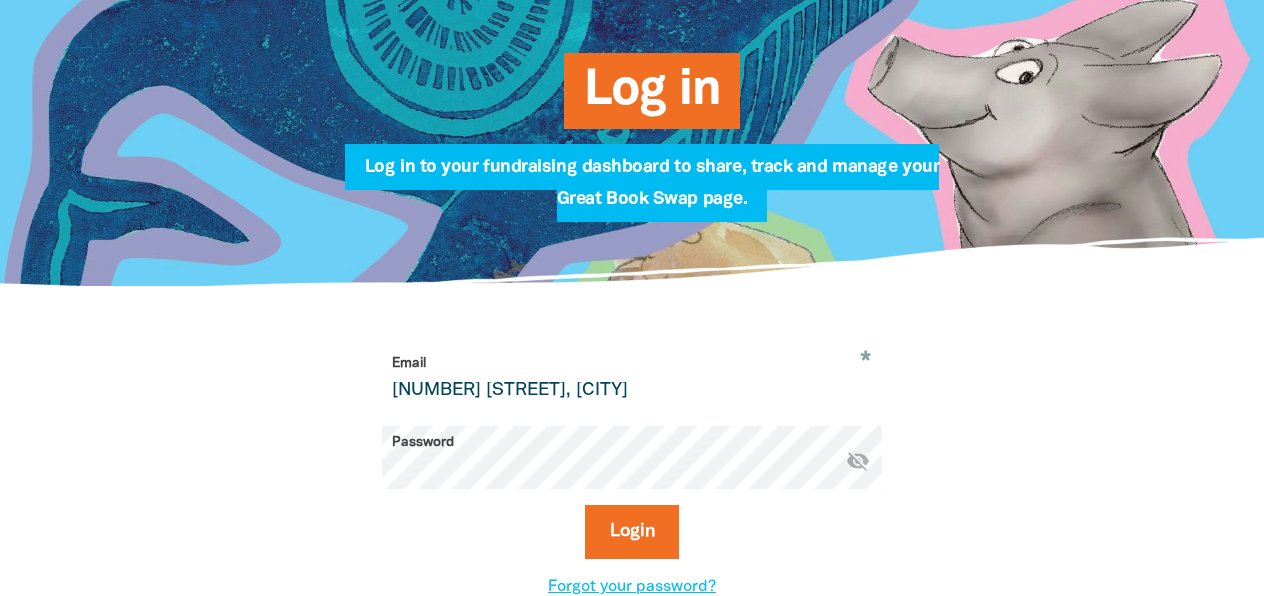 scroll, scrollTop: 0, scrollLeft: 0, axis: both 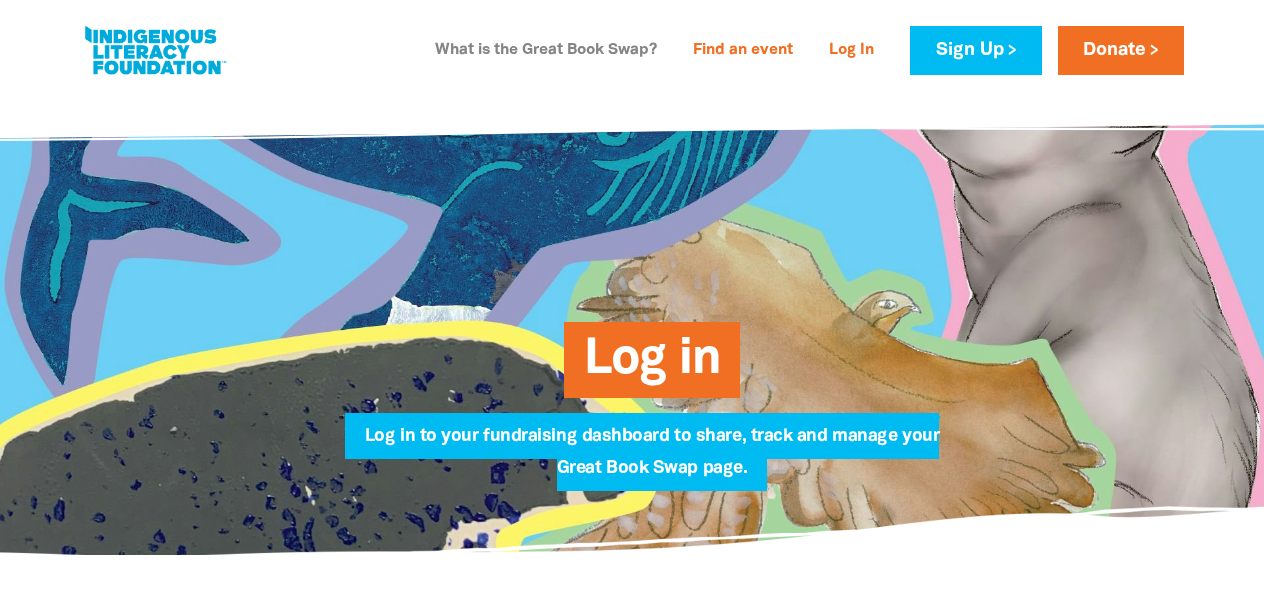 click on "What is the Great Book Swap?" at bounding box center [546, 51] 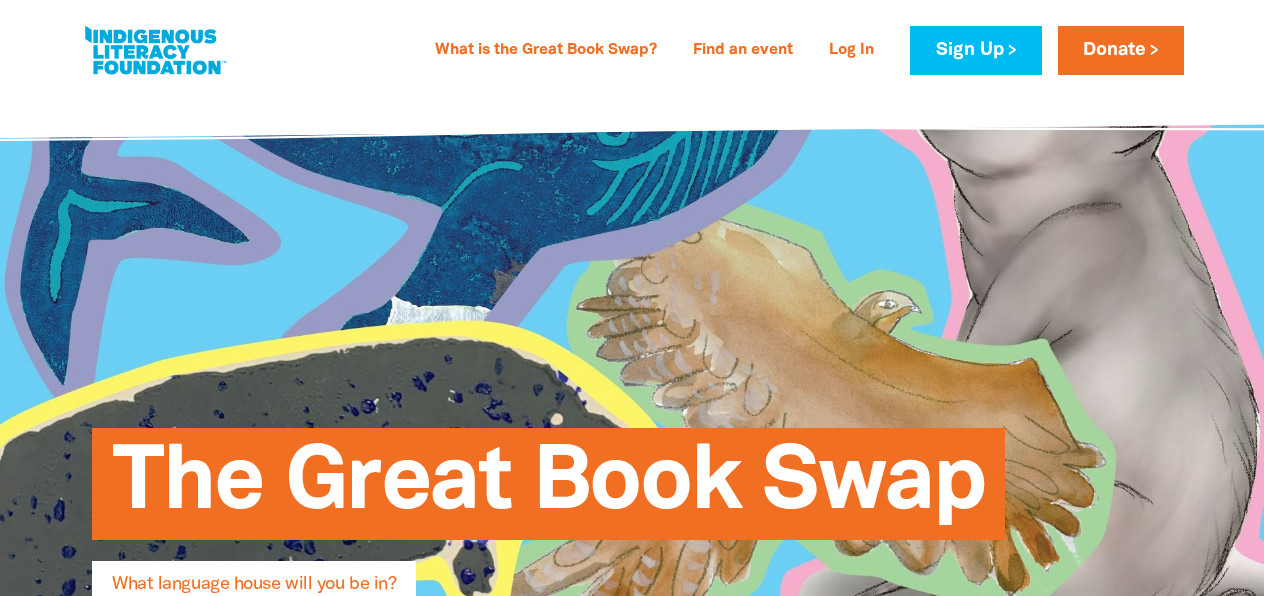 scroll, scrollTop: 1063, scrollLeft: 0, axis: vertical 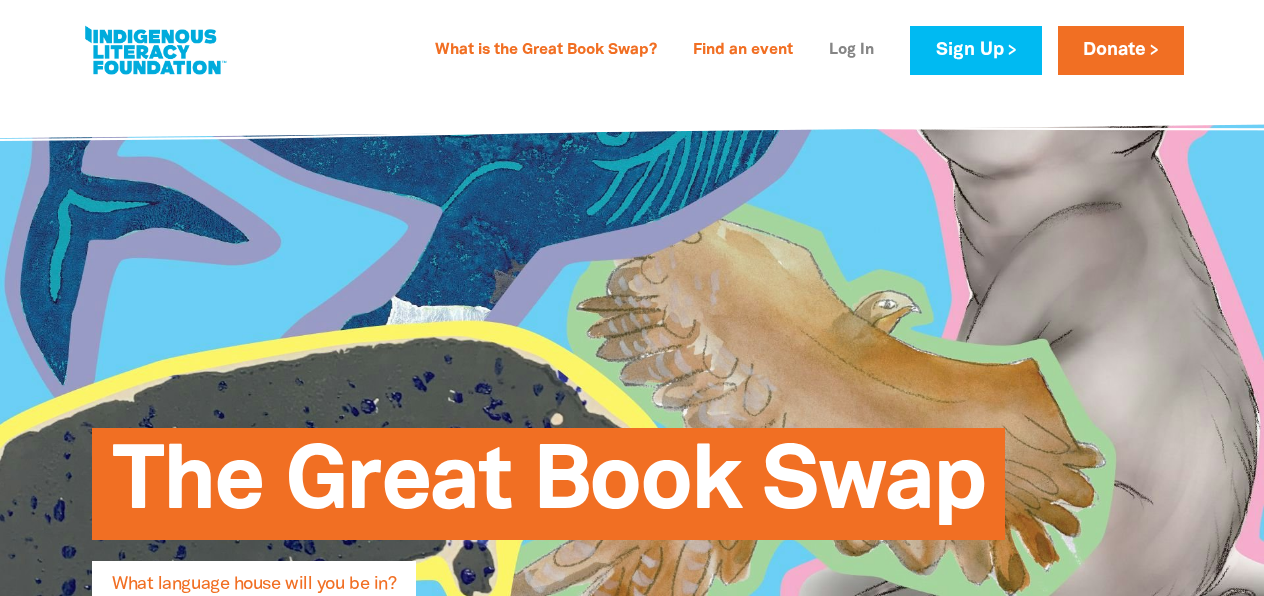 type on "[NUMBER] [STREET], [CITY]" 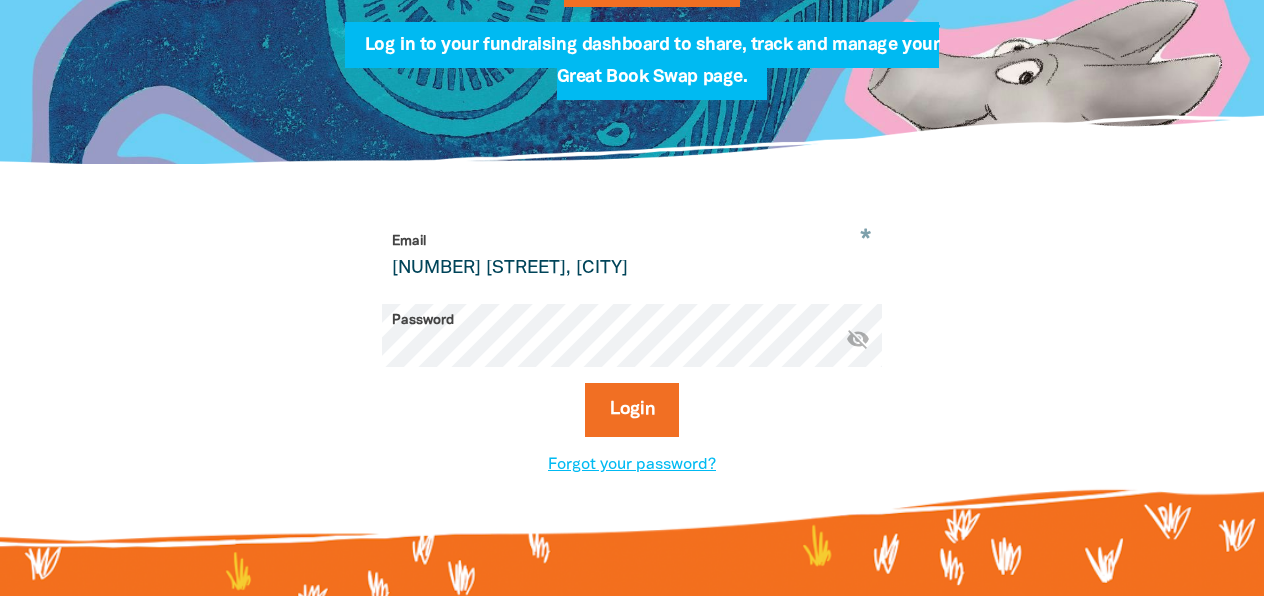 scroll, scrollTop: 417, scrollLeft: 0, axis: vertical 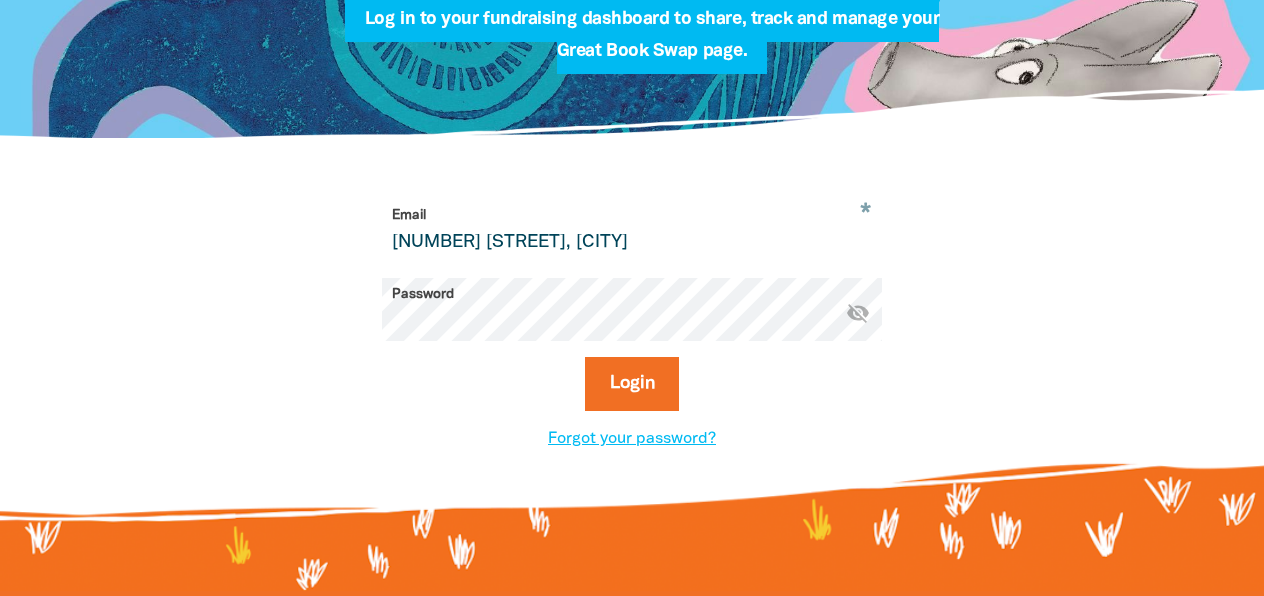 drag, startPoint x: 580, startPoint y: 239, endPoint x: 386, endPoint y: 236, distance: 194.0232 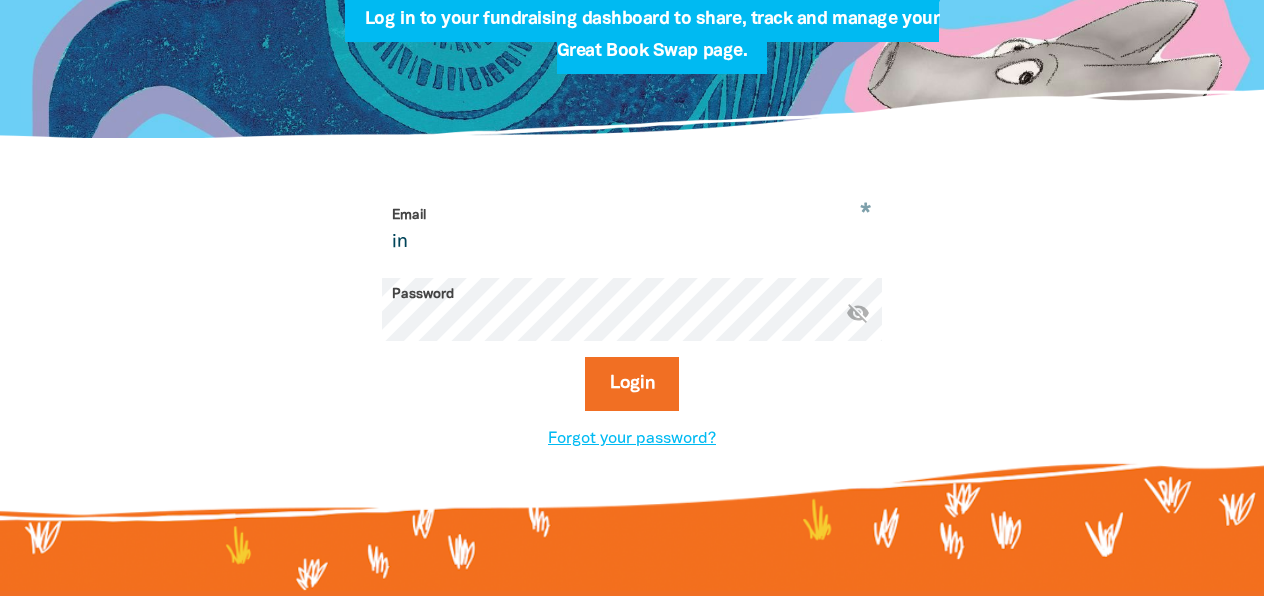 type on "[EMAIL]" 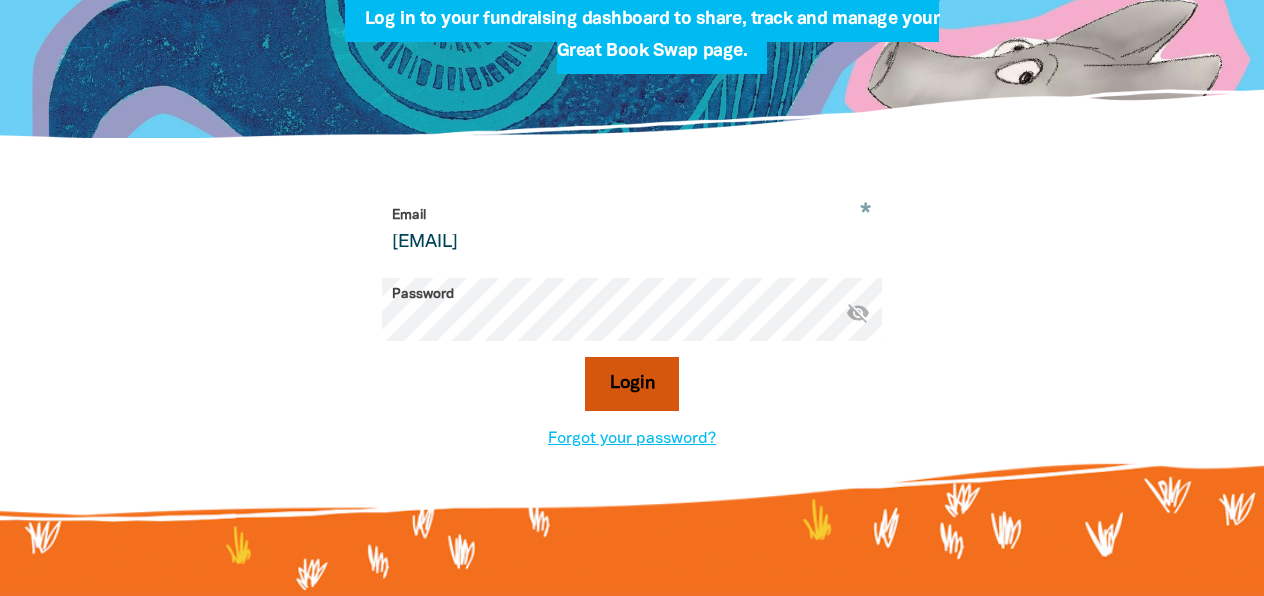 click on "Login" at bounding box center [632, 384] 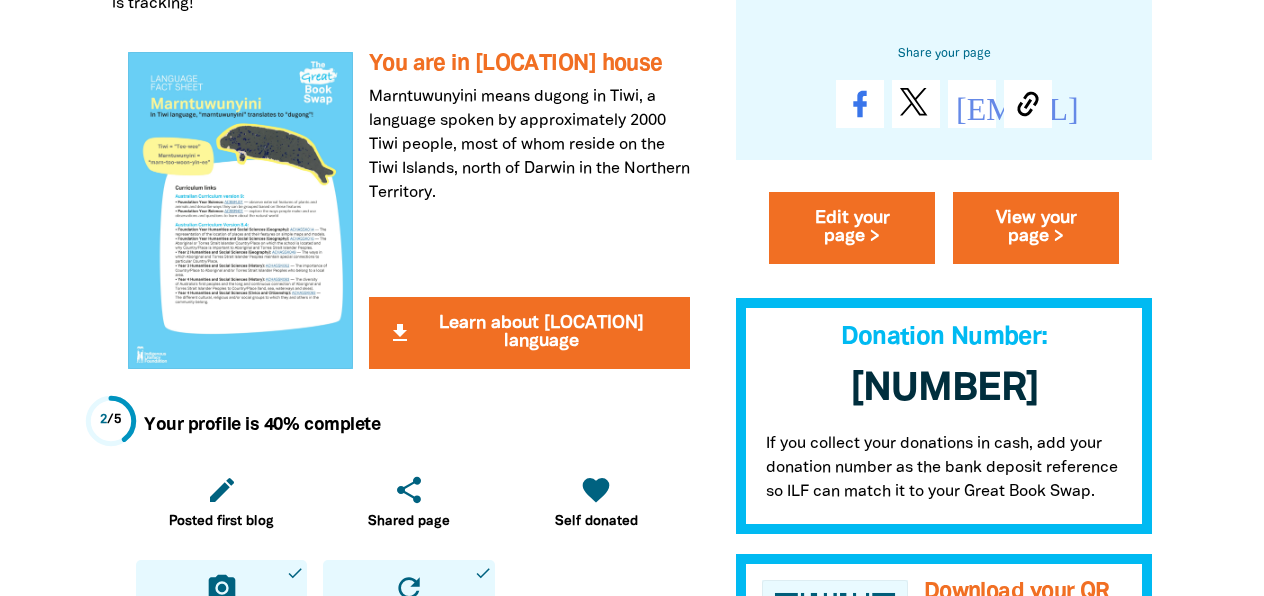 scroll, scrollTop: 533, scrollLeft: 0, axis: vertical 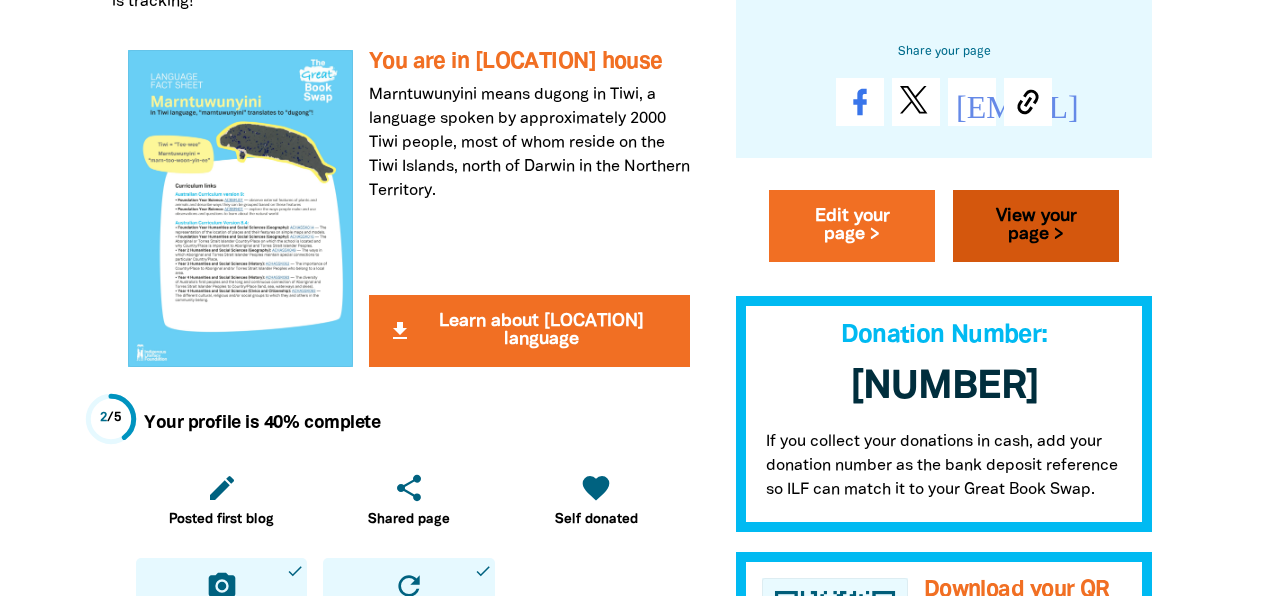 click on "View your page >" at bounding box center (1036, 227) 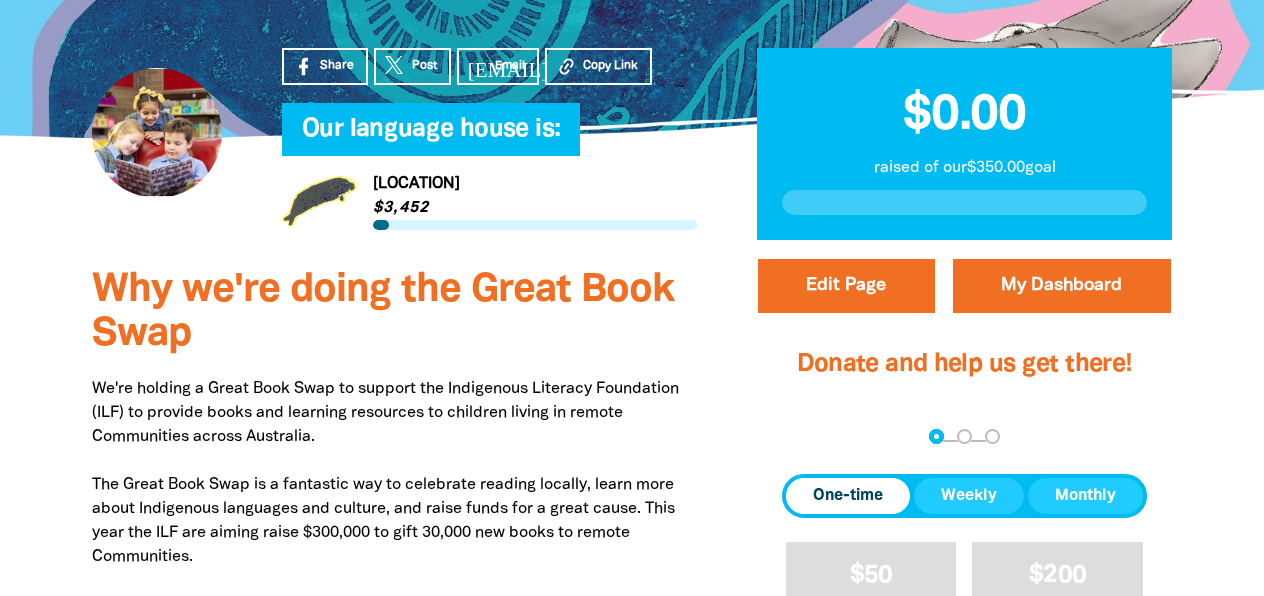 scroll, scrollTop: 0, scrollLeft: 0, axis: both 